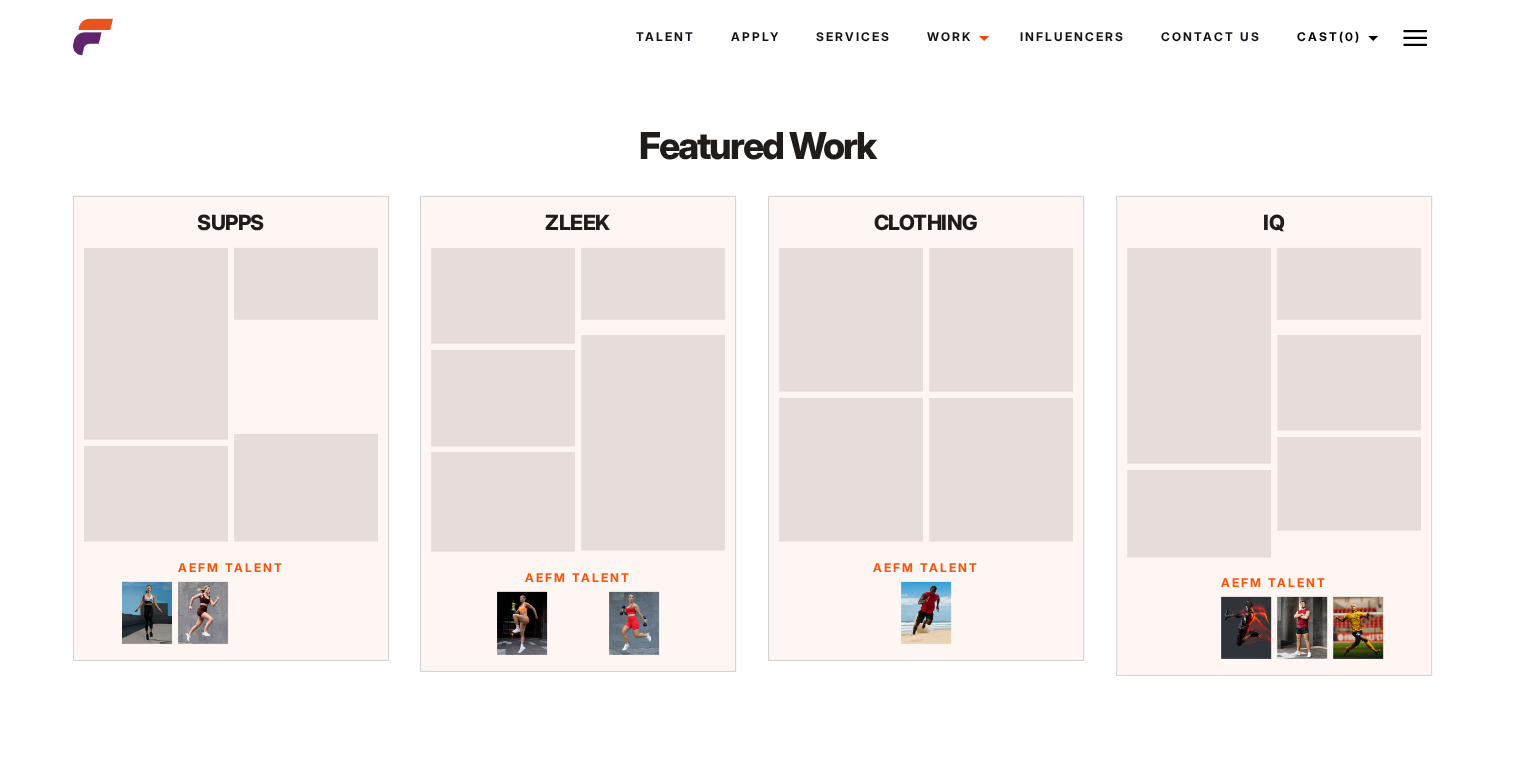 scroll, scrollTop: 5976, scrollLeft: 0, axis: vertical 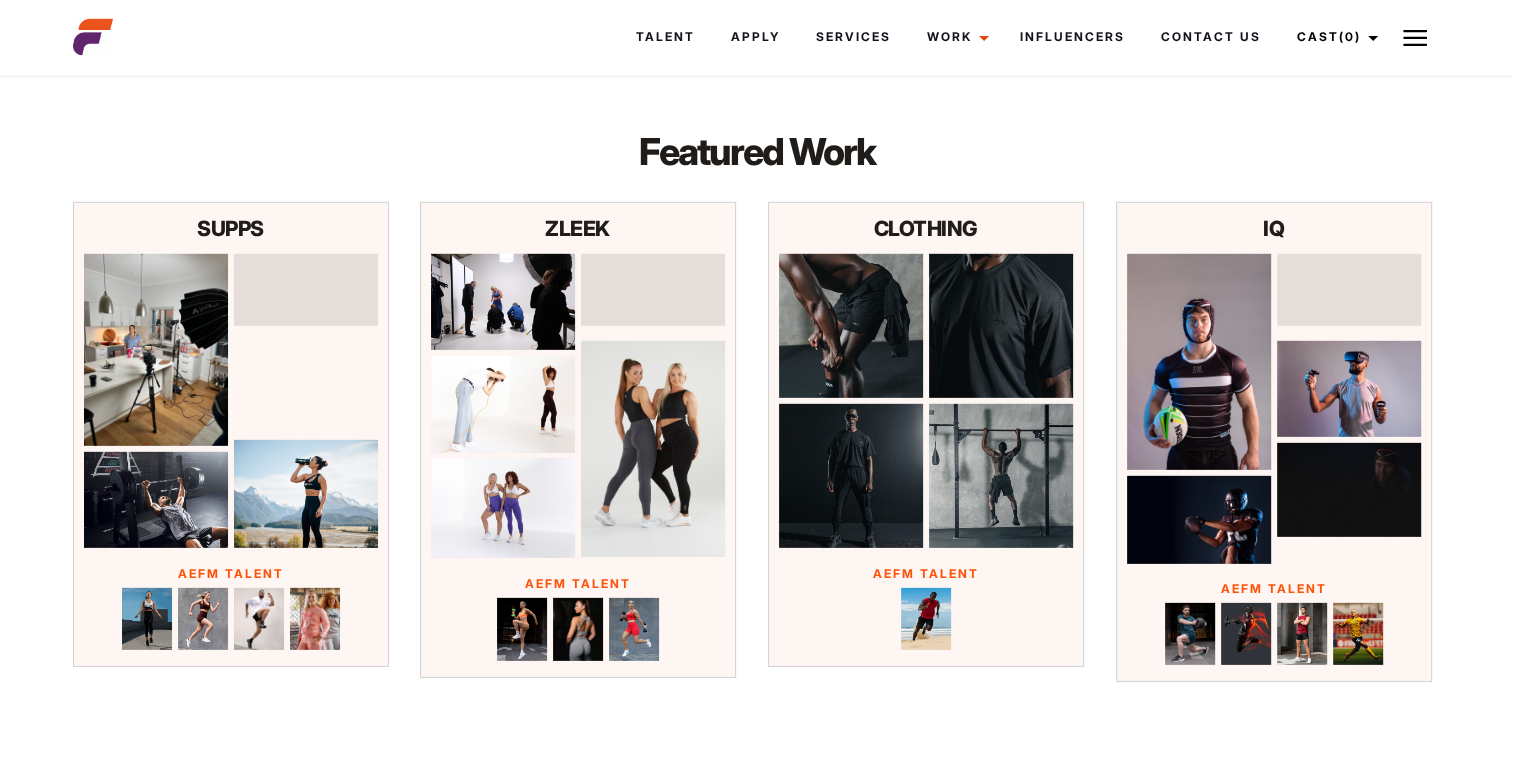 click at bounding box center (156, 350) 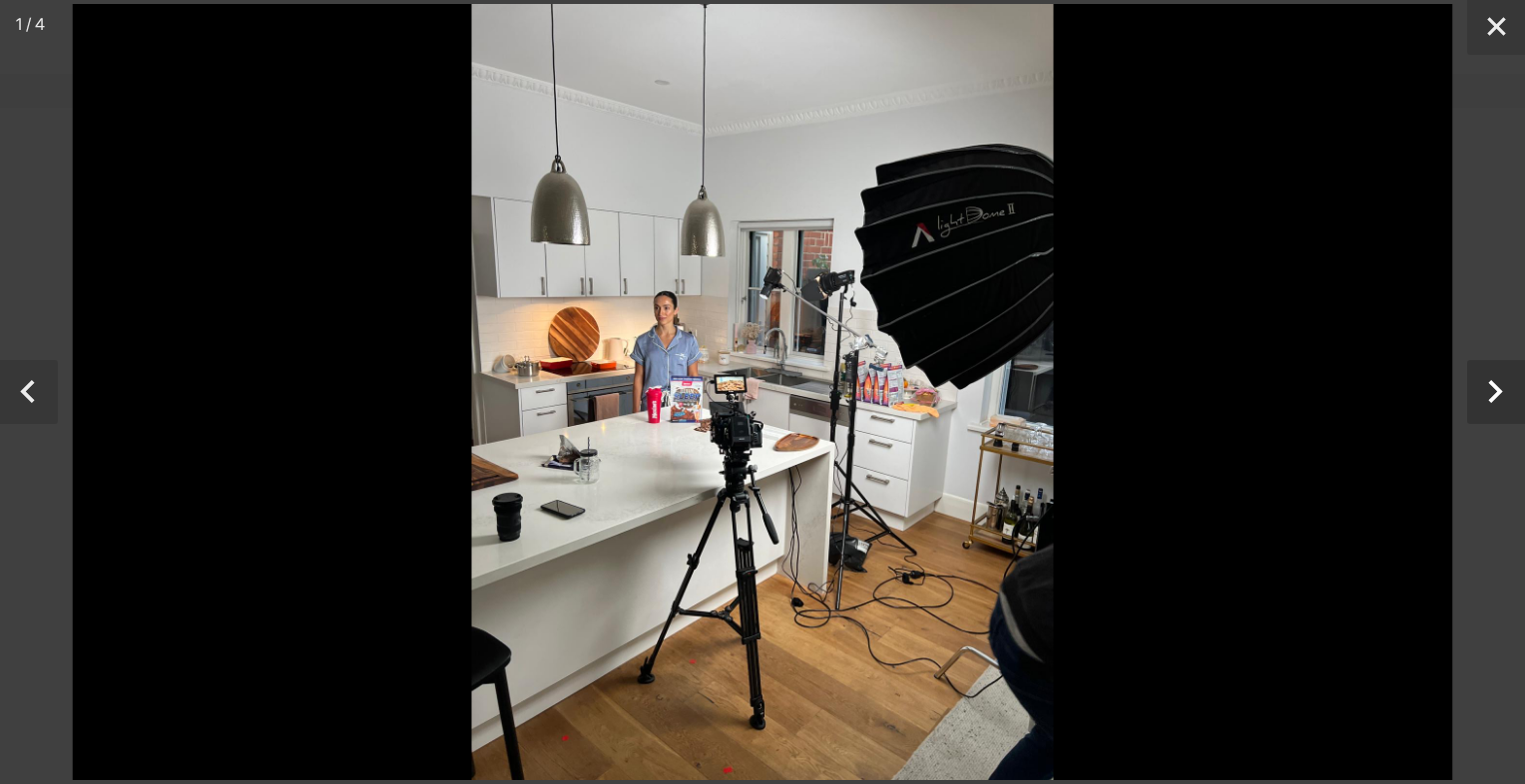 click at bounding box center [1496, 392] 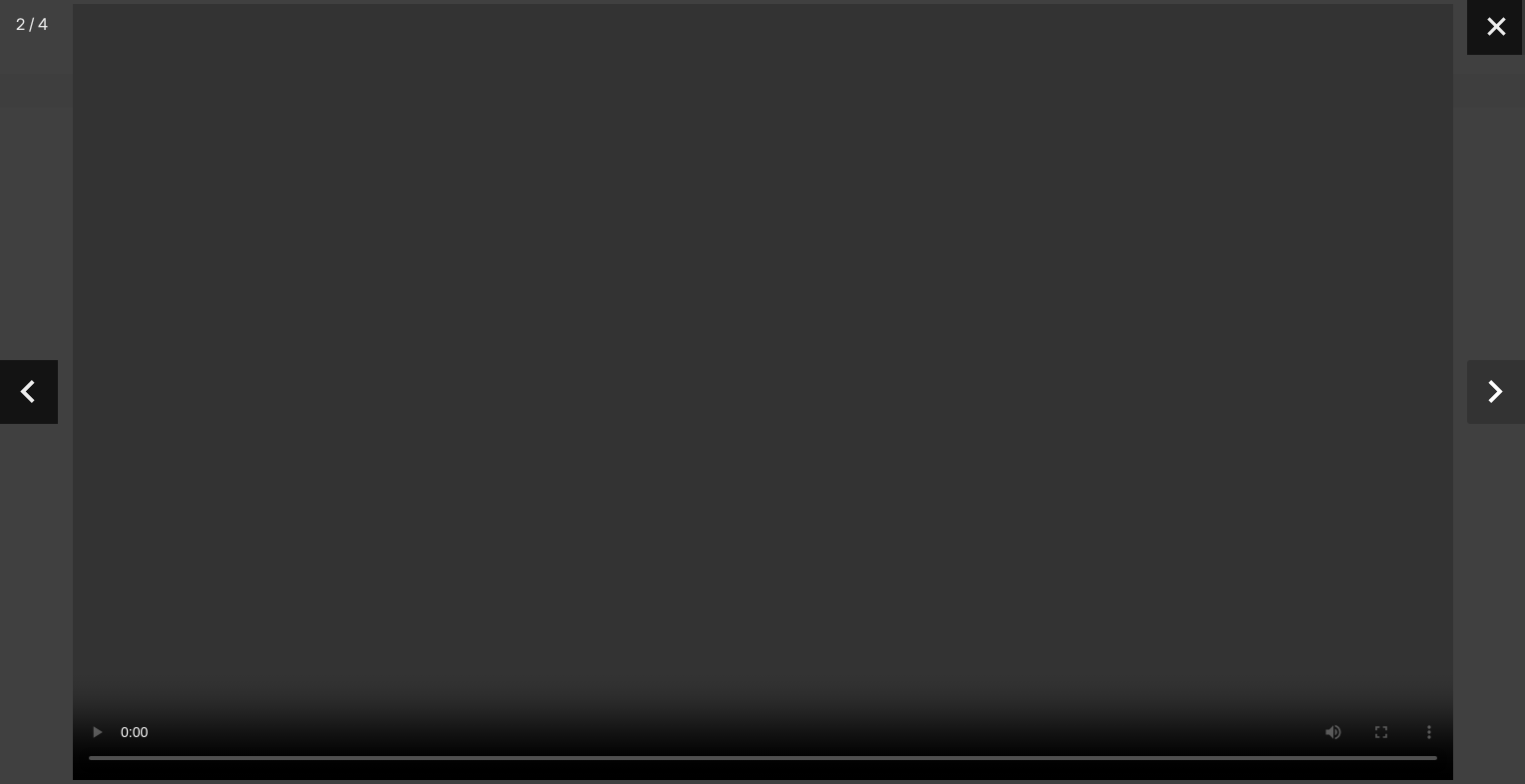 click at bounding box center [1496, 392] 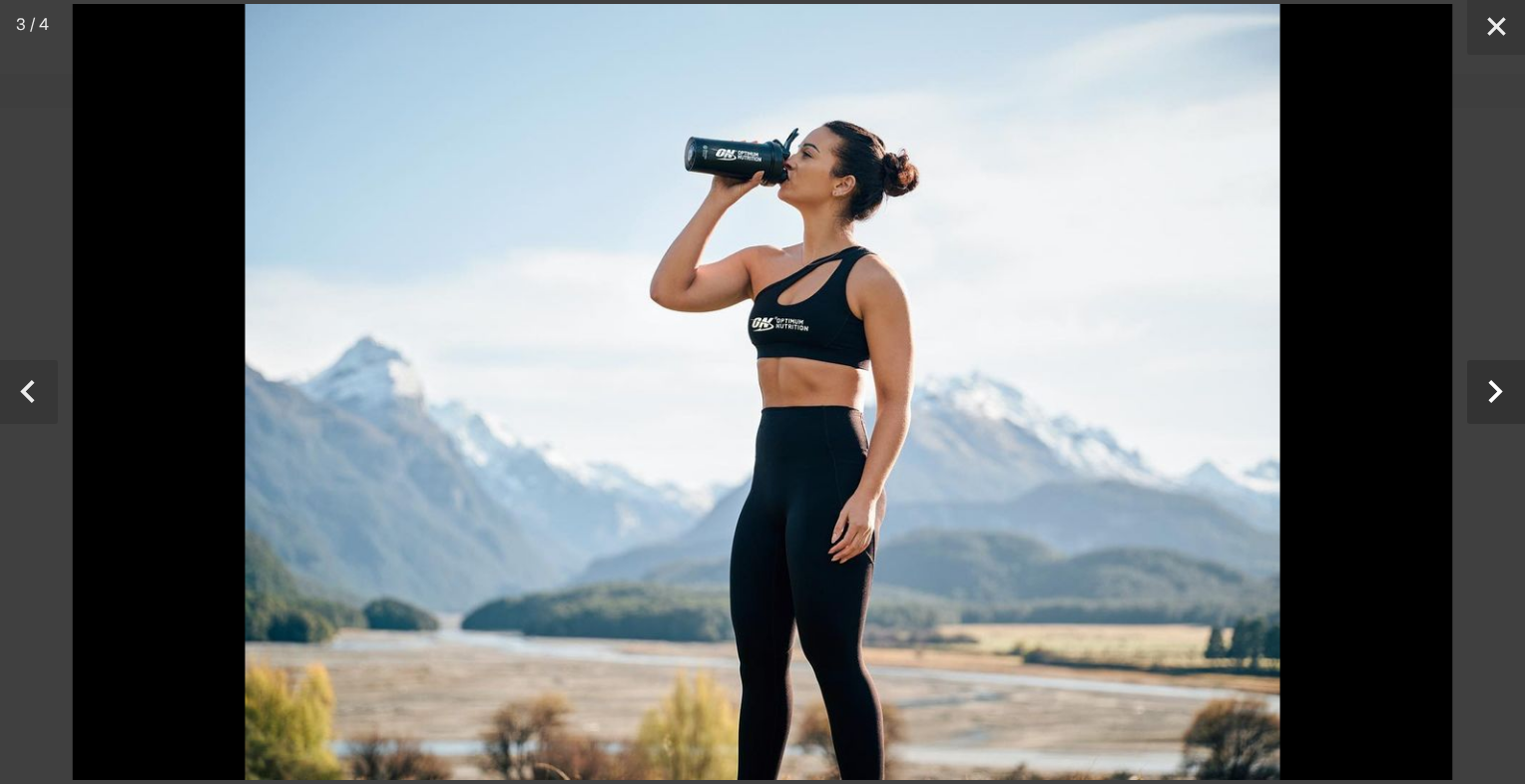 click at bounding box center [1496, 392] 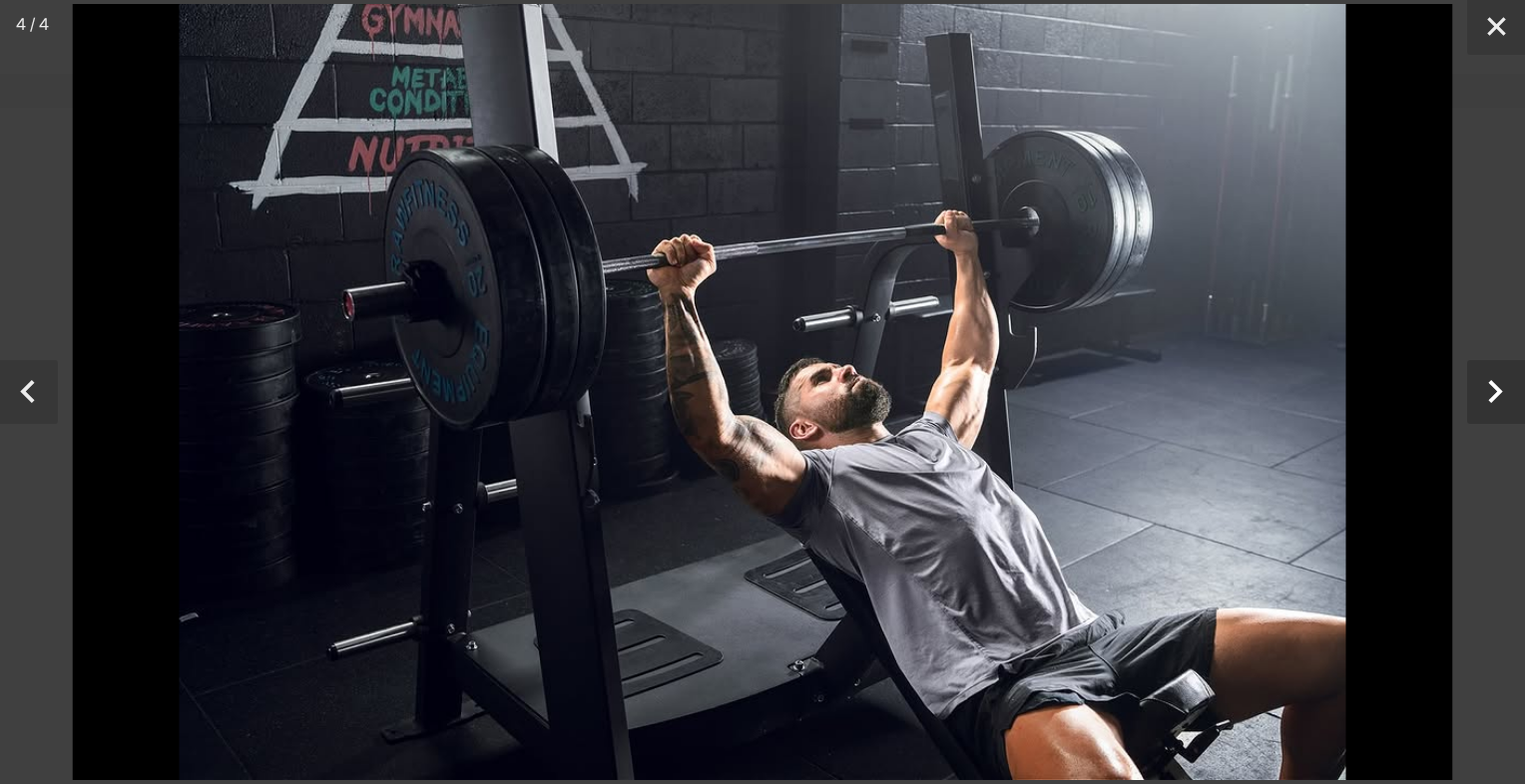 click at bounding box center (1496, 392) 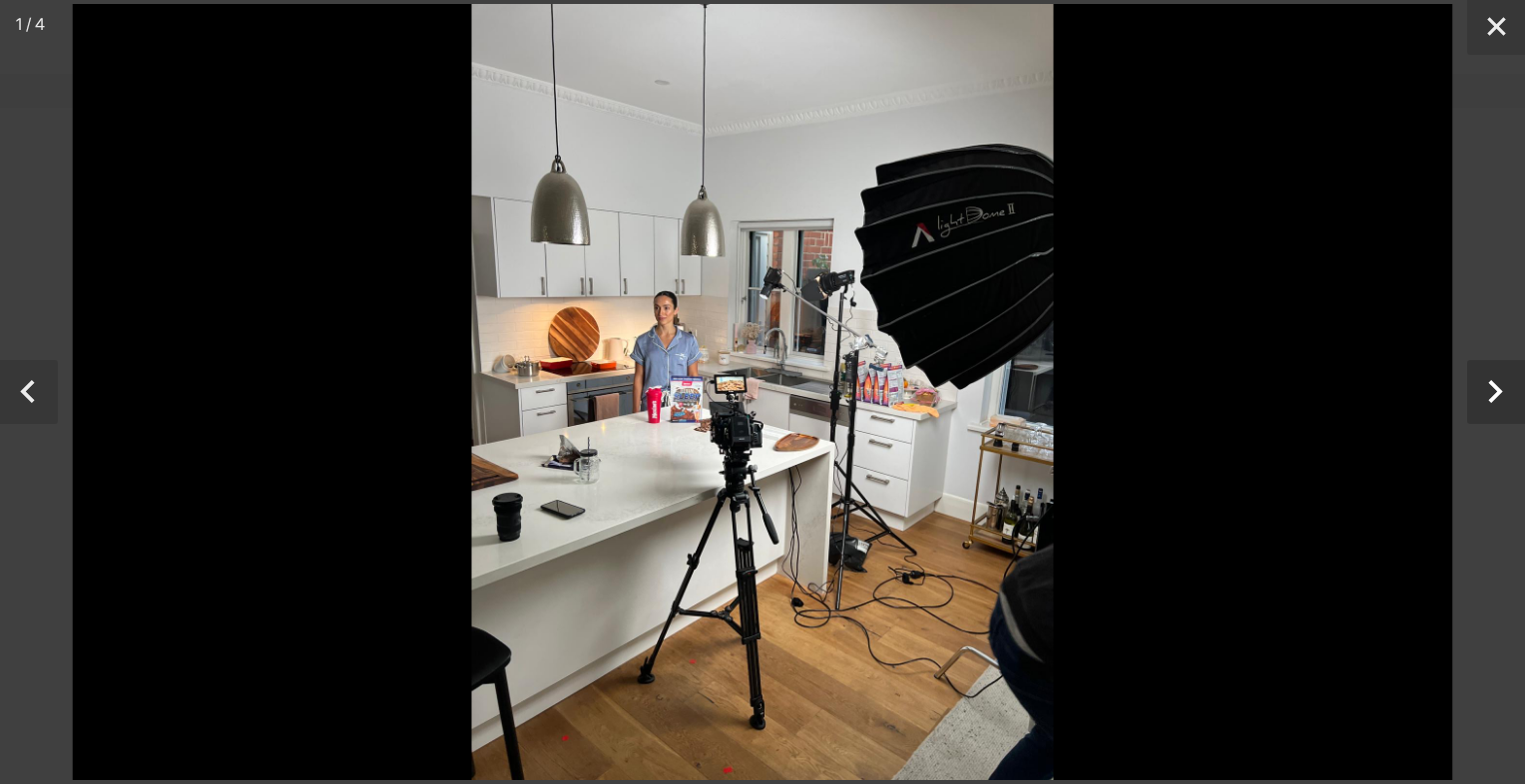 click at bounding box center [1496, 392] 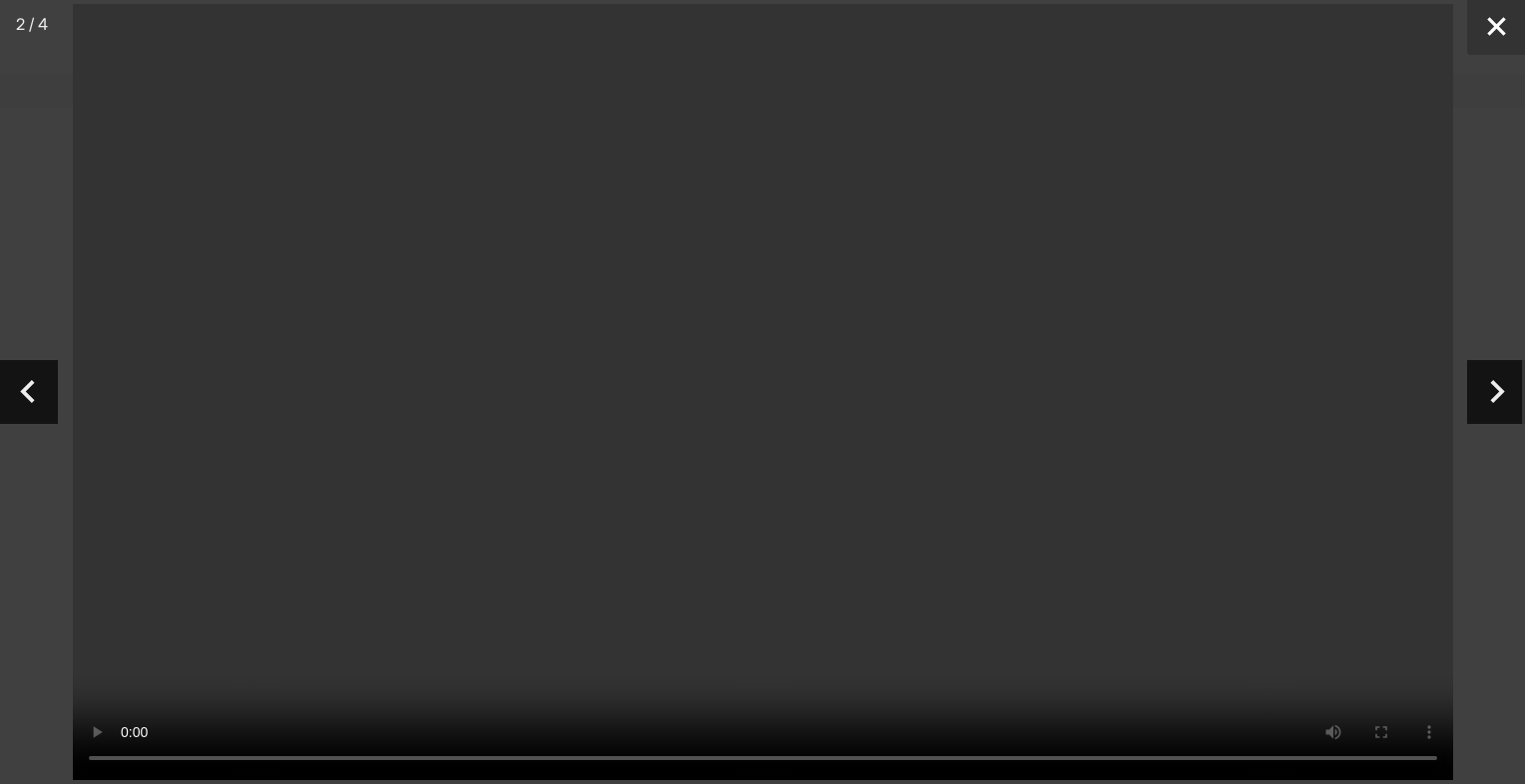 click at bounding box center (1496, 27) 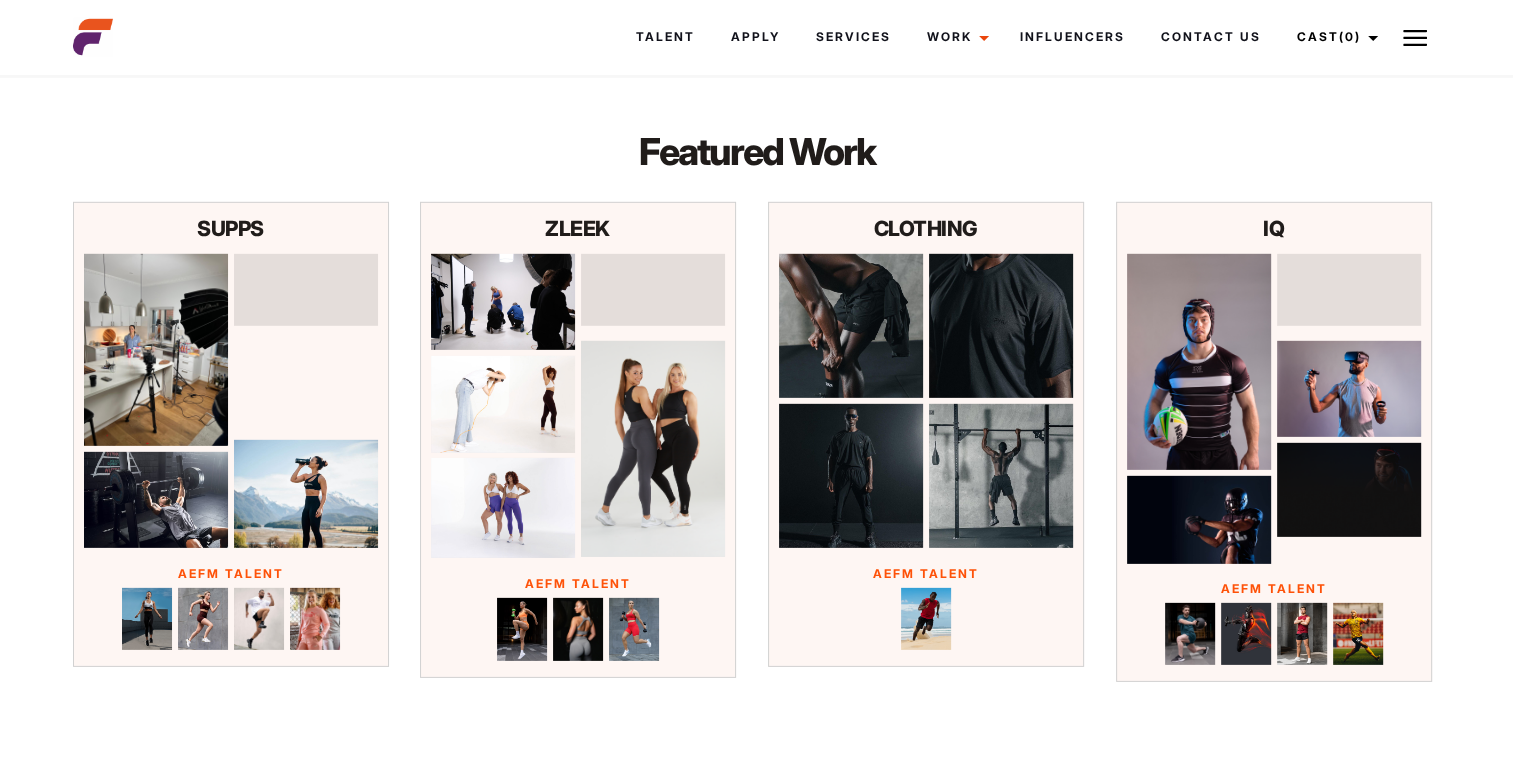 click at bounding box center (503, 302) 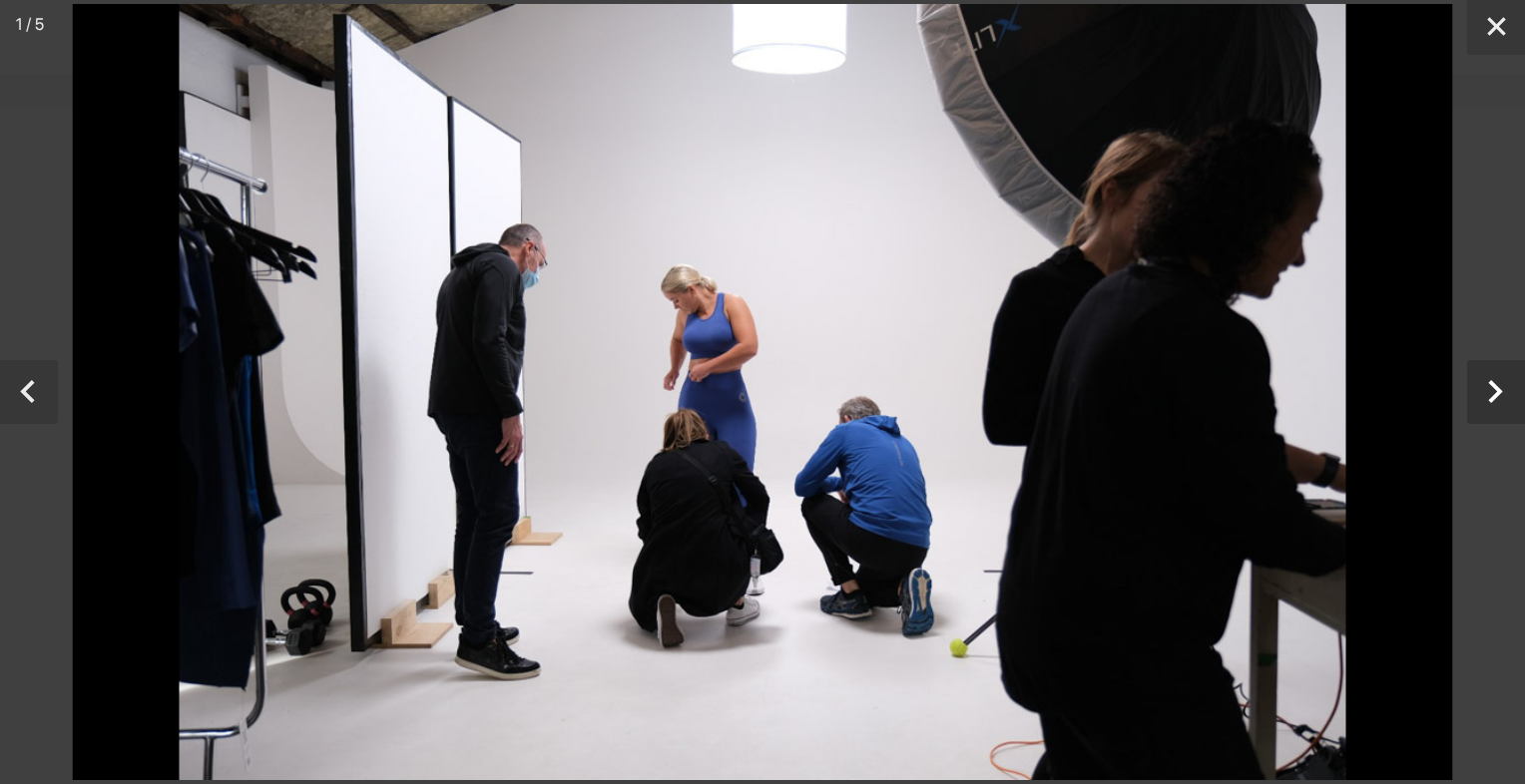 click at bounding box center (1496, 392) 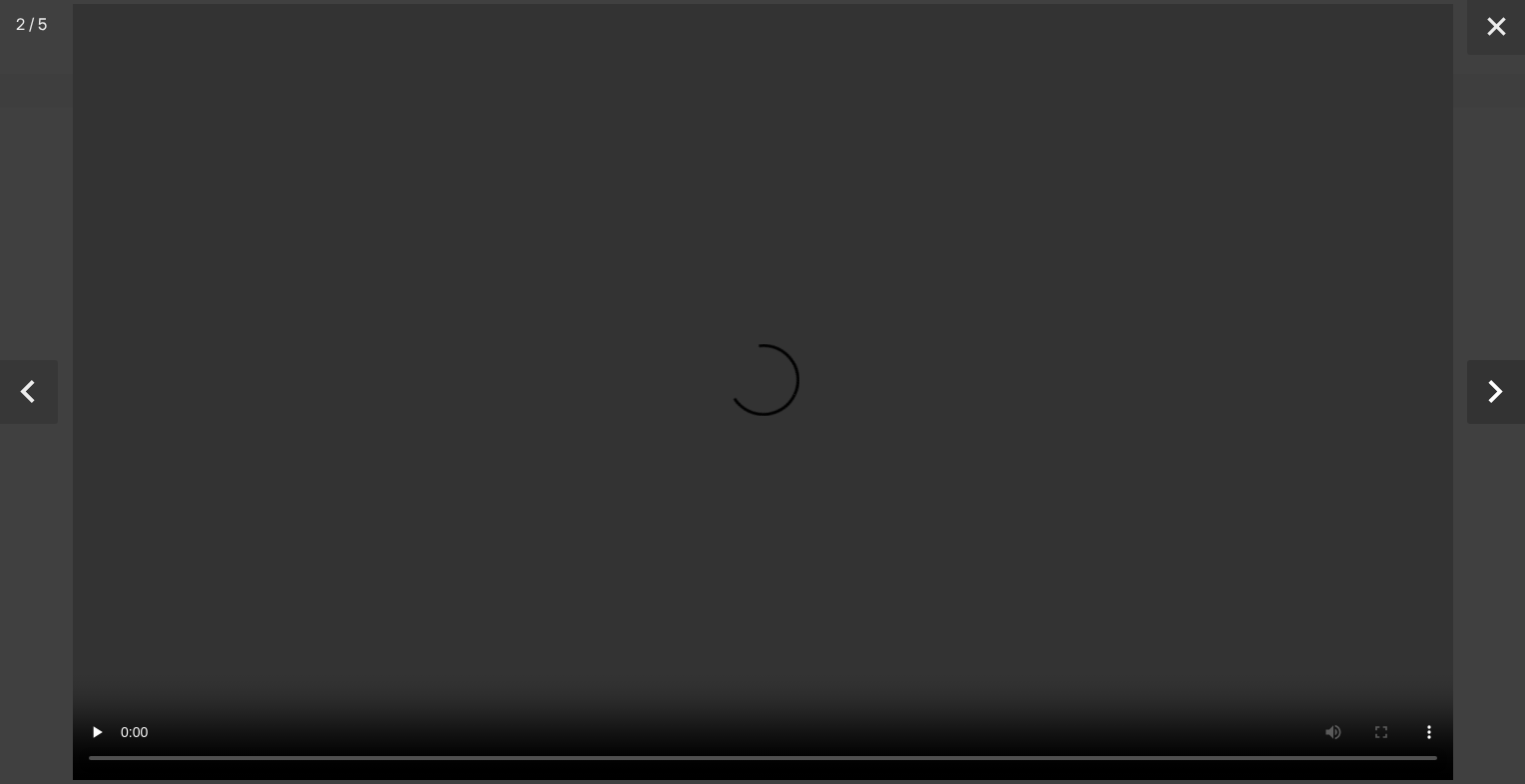 click at bounding box center [1496, 392] 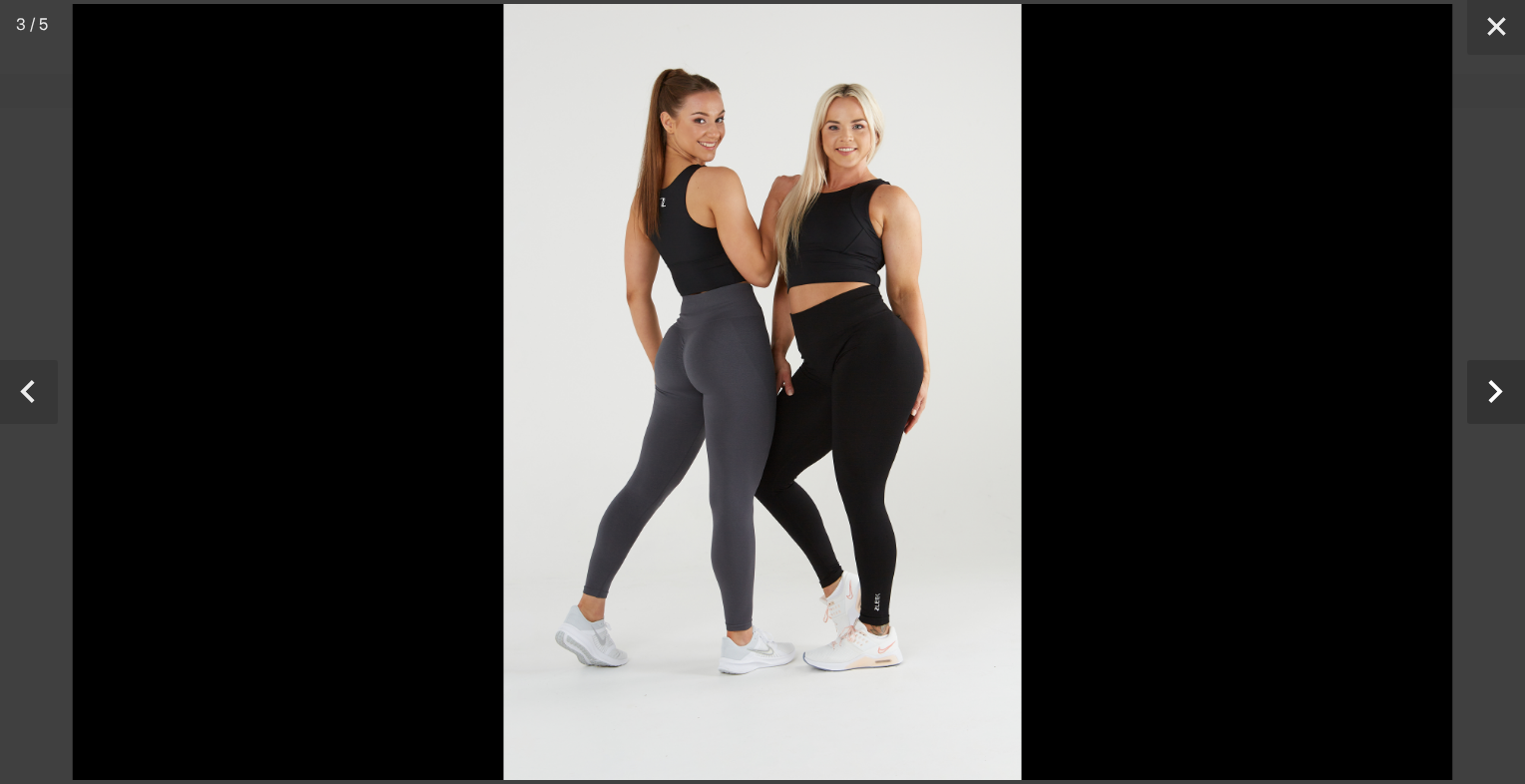 click at bounding box center [1496, 392] 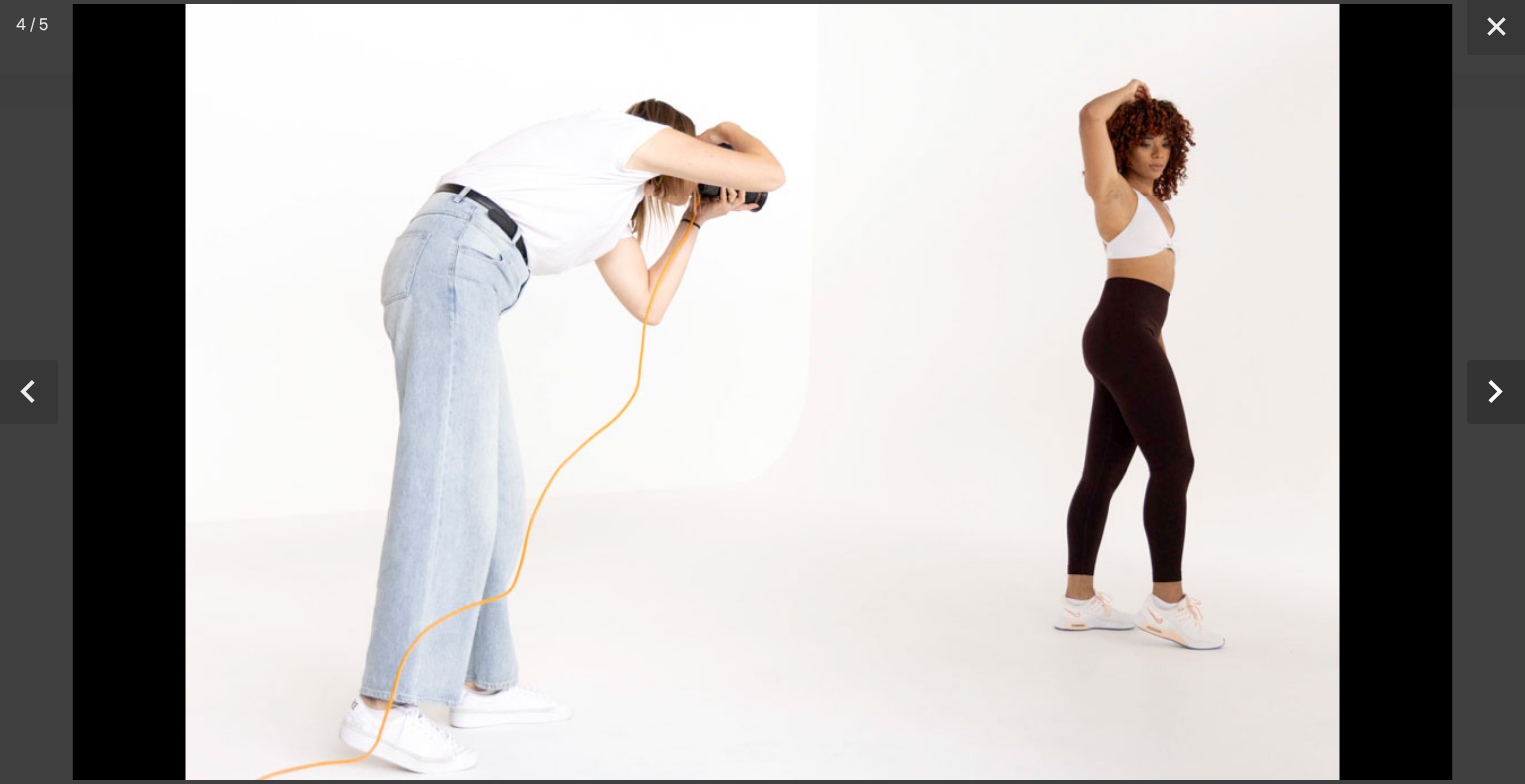 click at bounding box center (1496, 392) 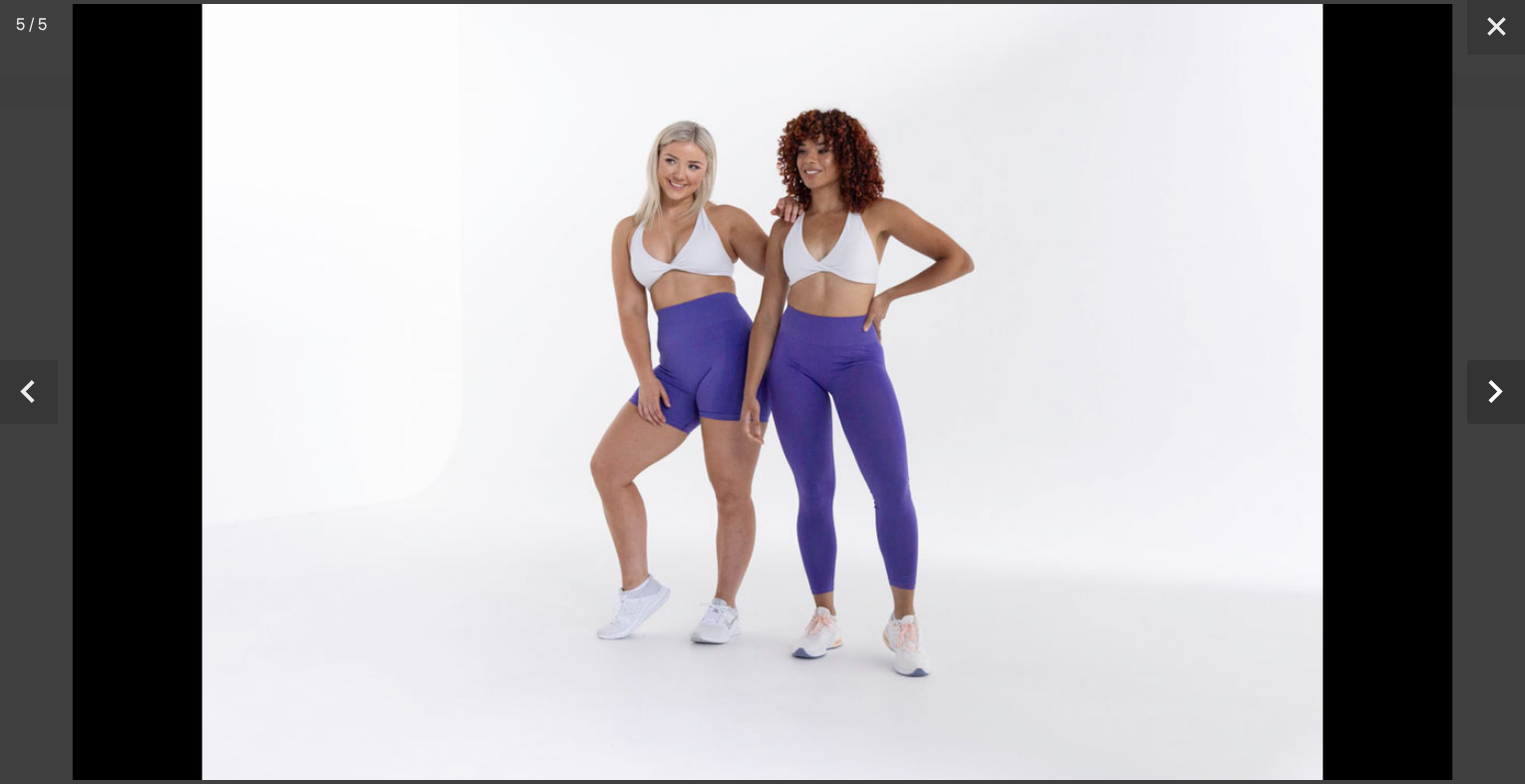 click at bounding box center (1496, 392) 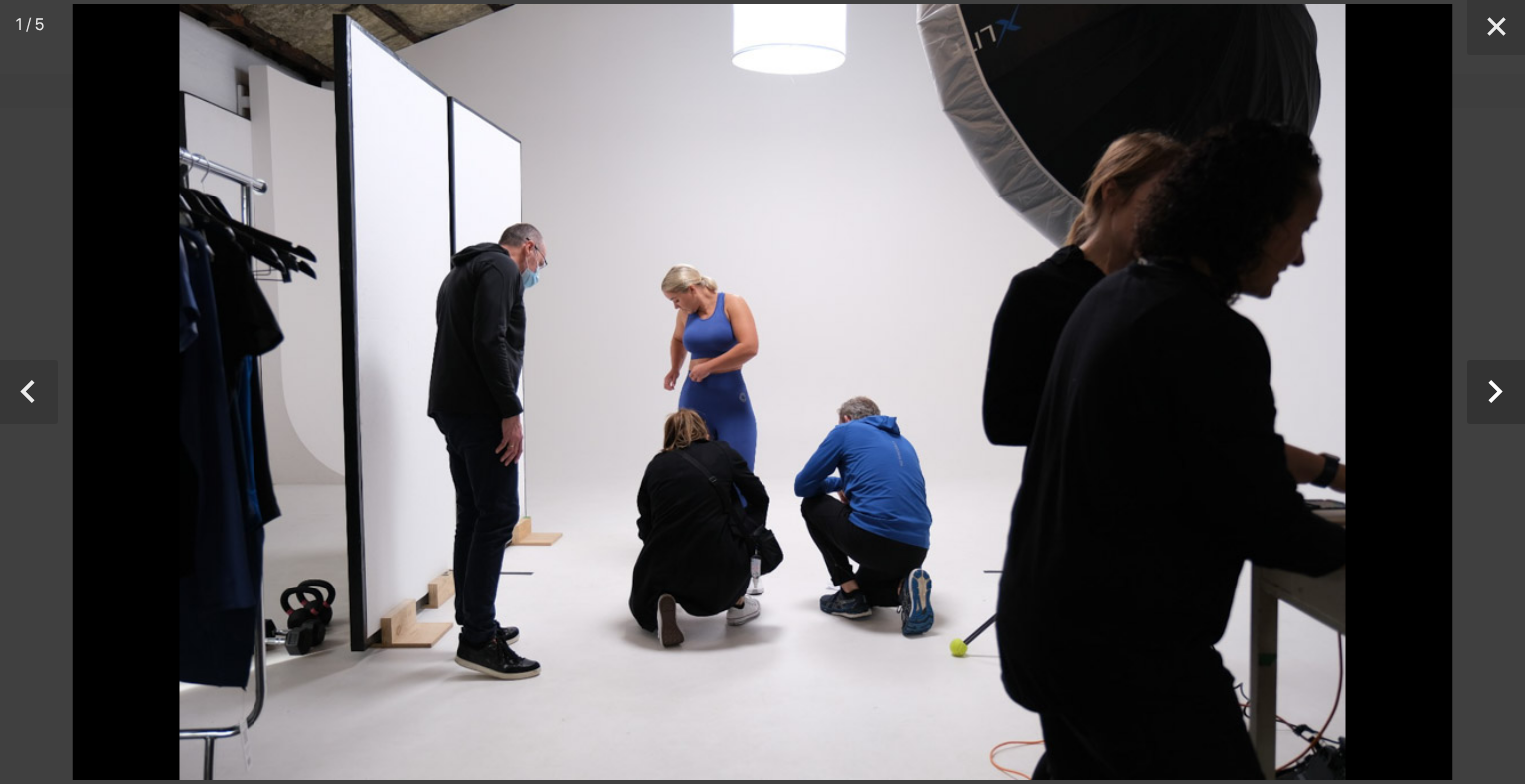 click at bounding box center (1496, 392) 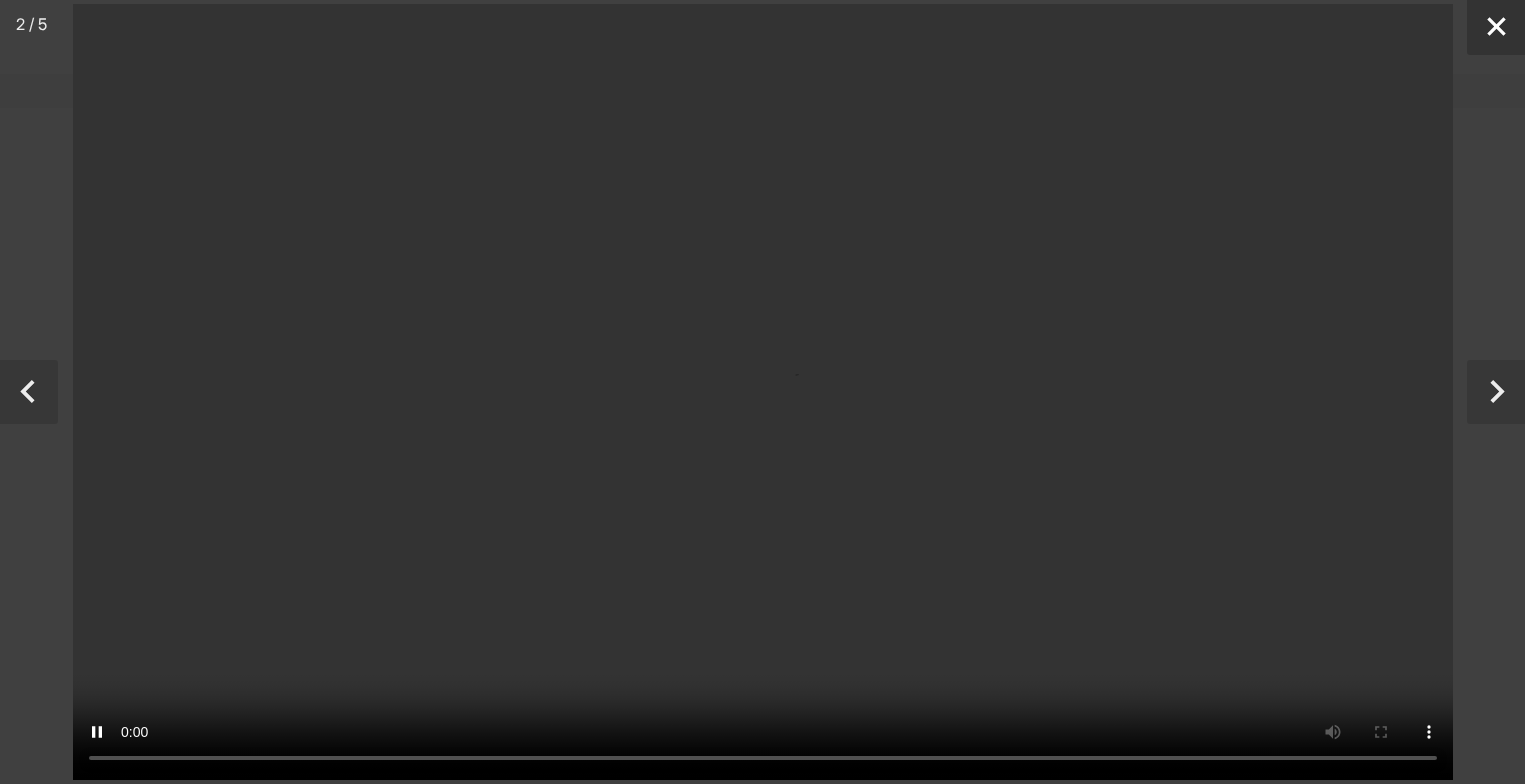 click at bounding box center [1496, 27] 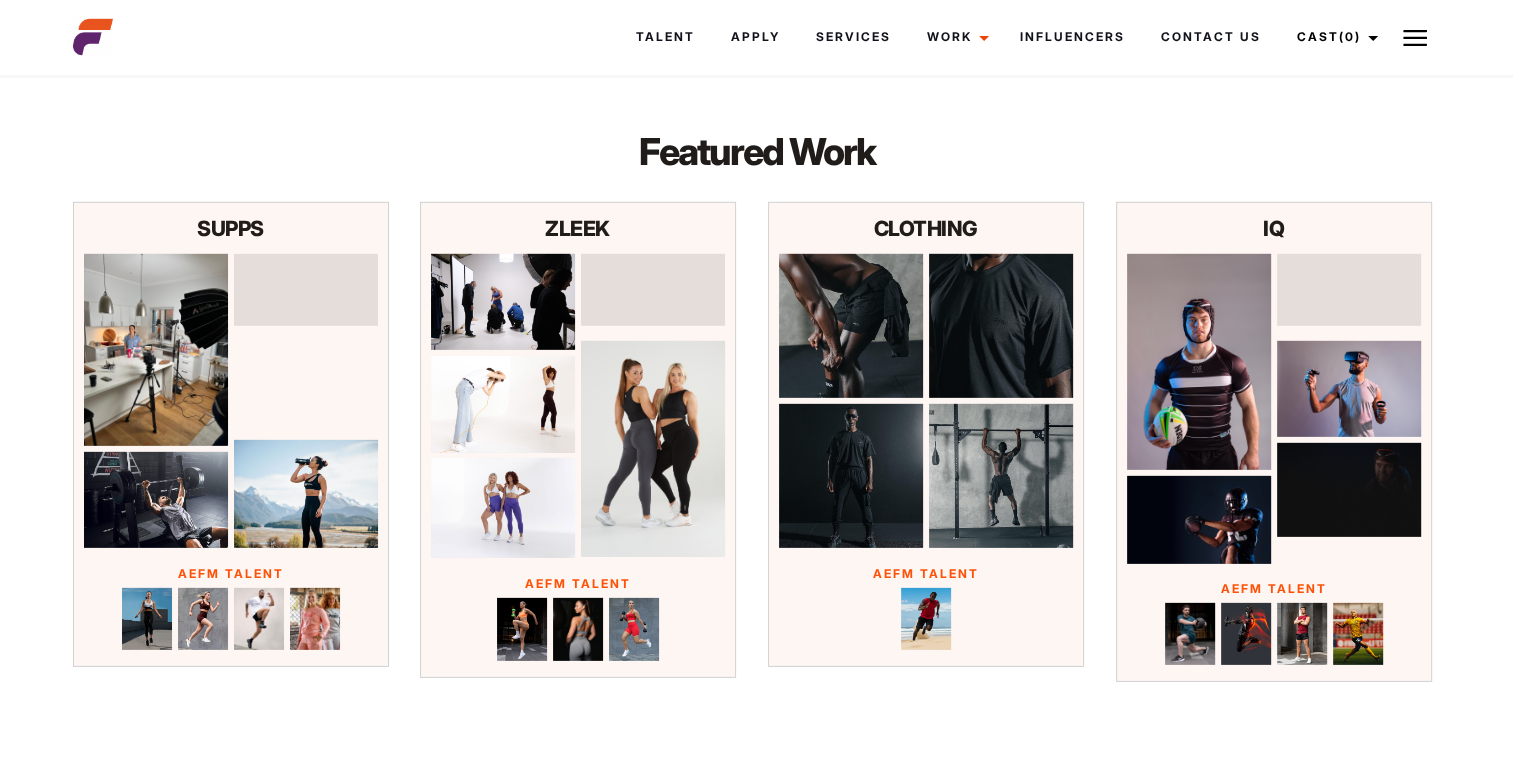 click at bounding box center (851, 326) 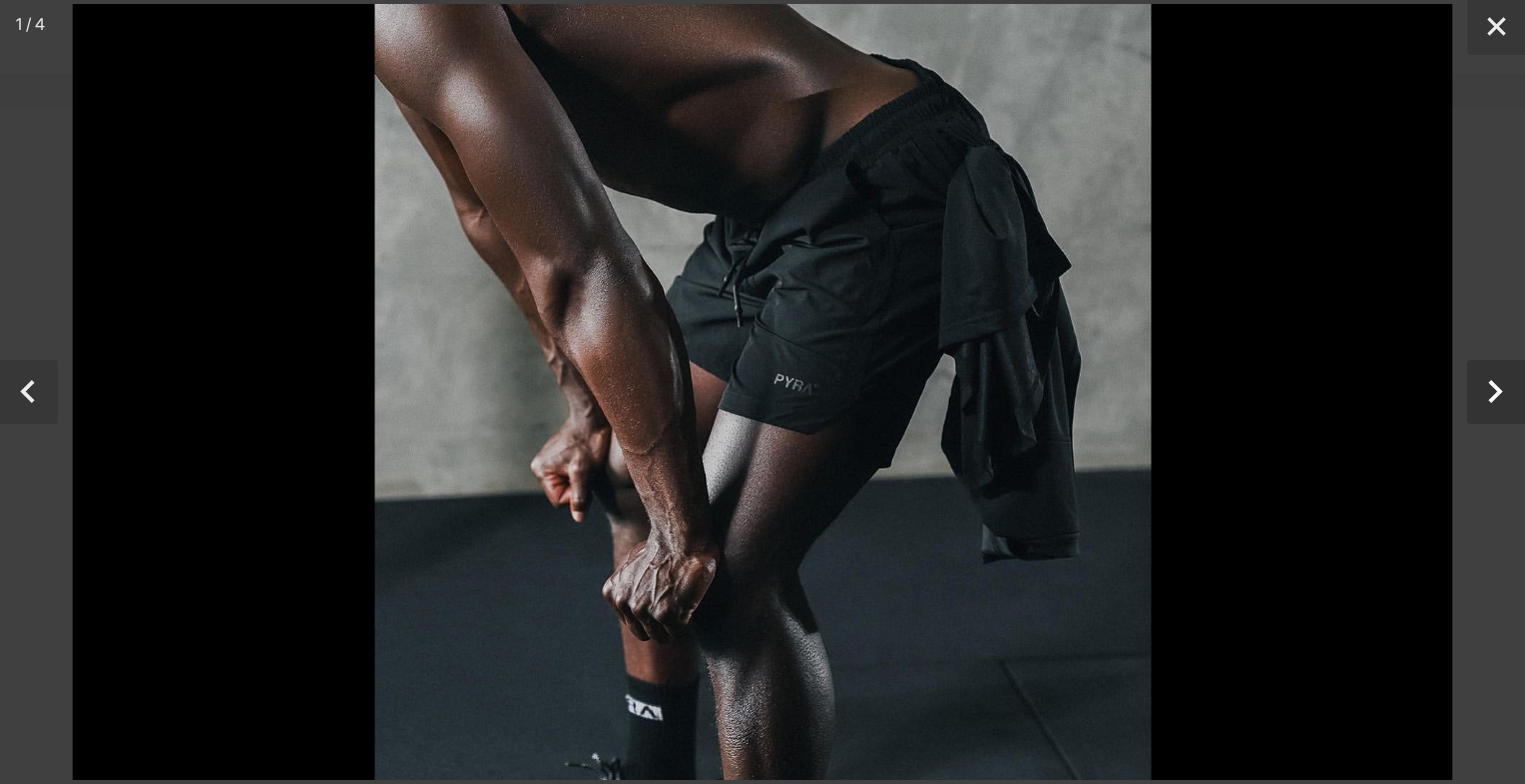 click at bounding box center [1496, 392] 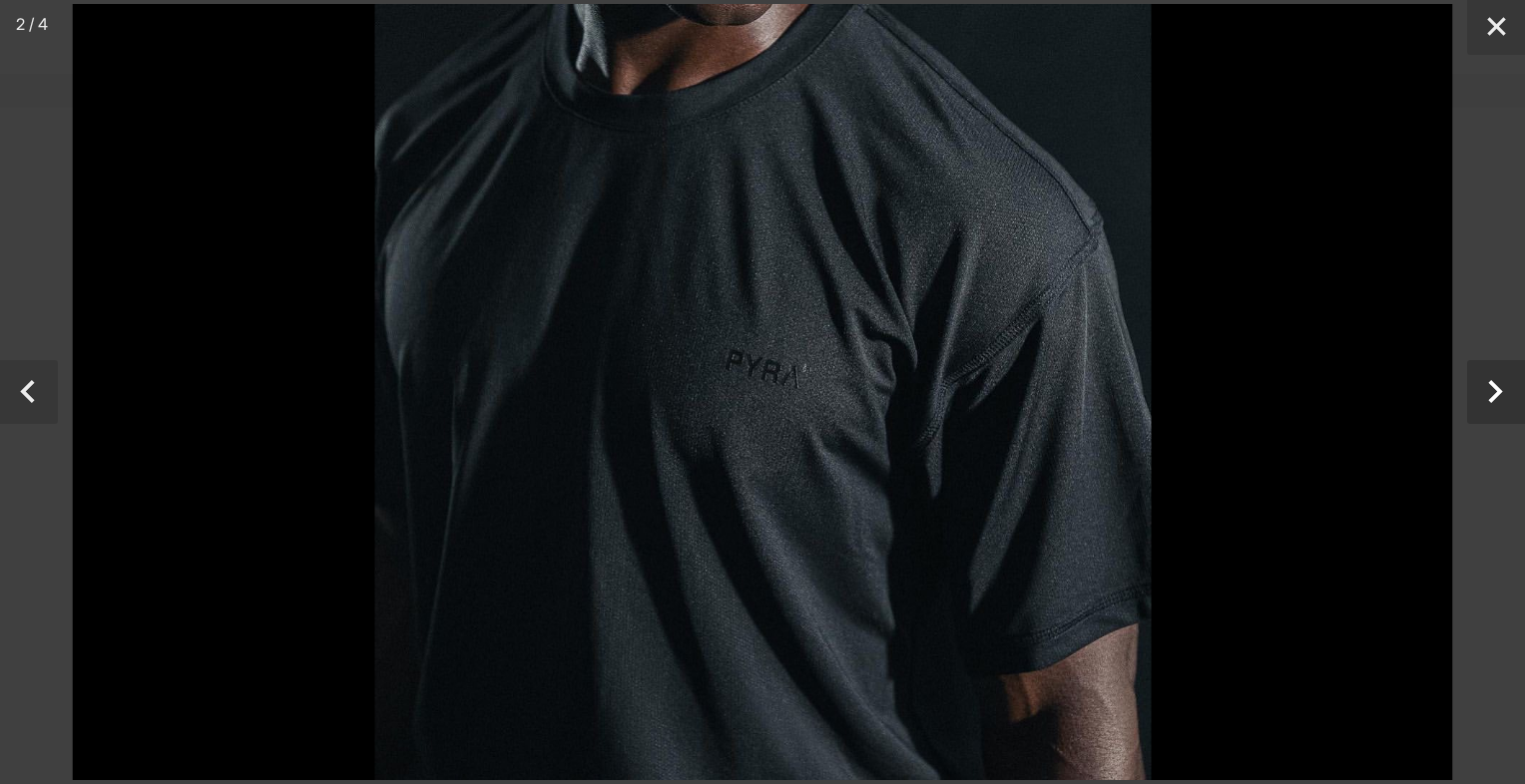 click at bounding box center [1496, 392] 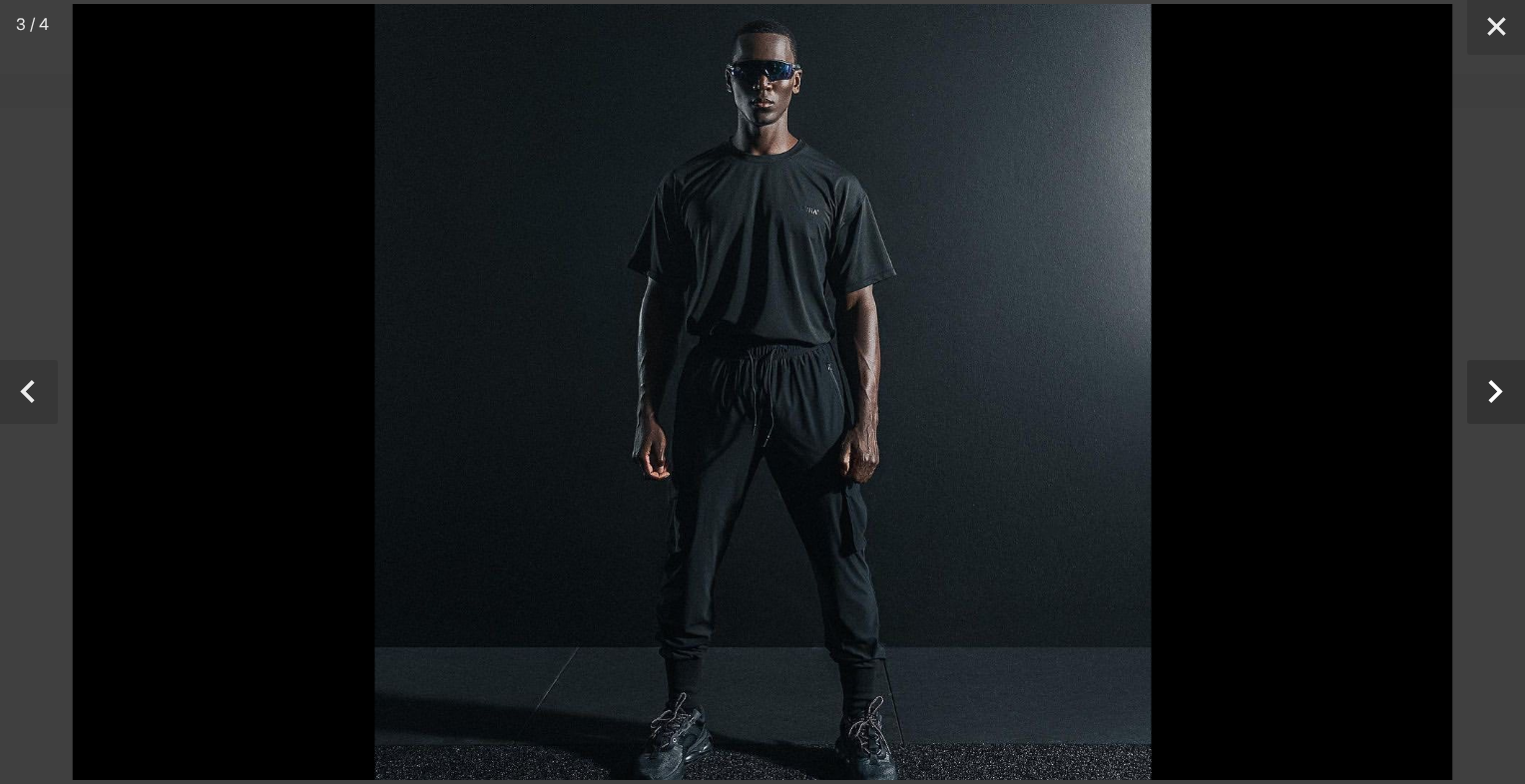 click at bounding box center [1496, 392] 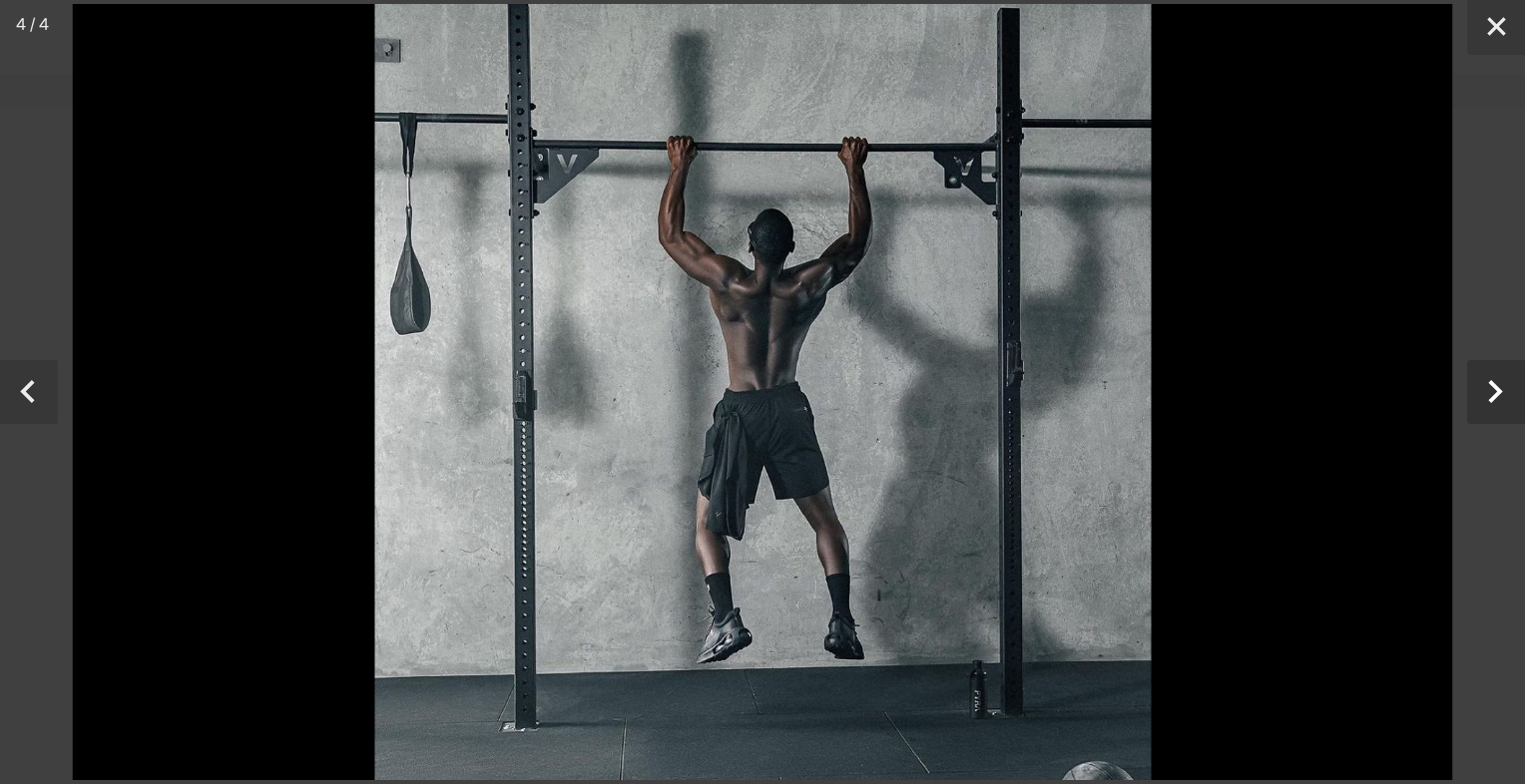 click at bounding box center (1496, 392) 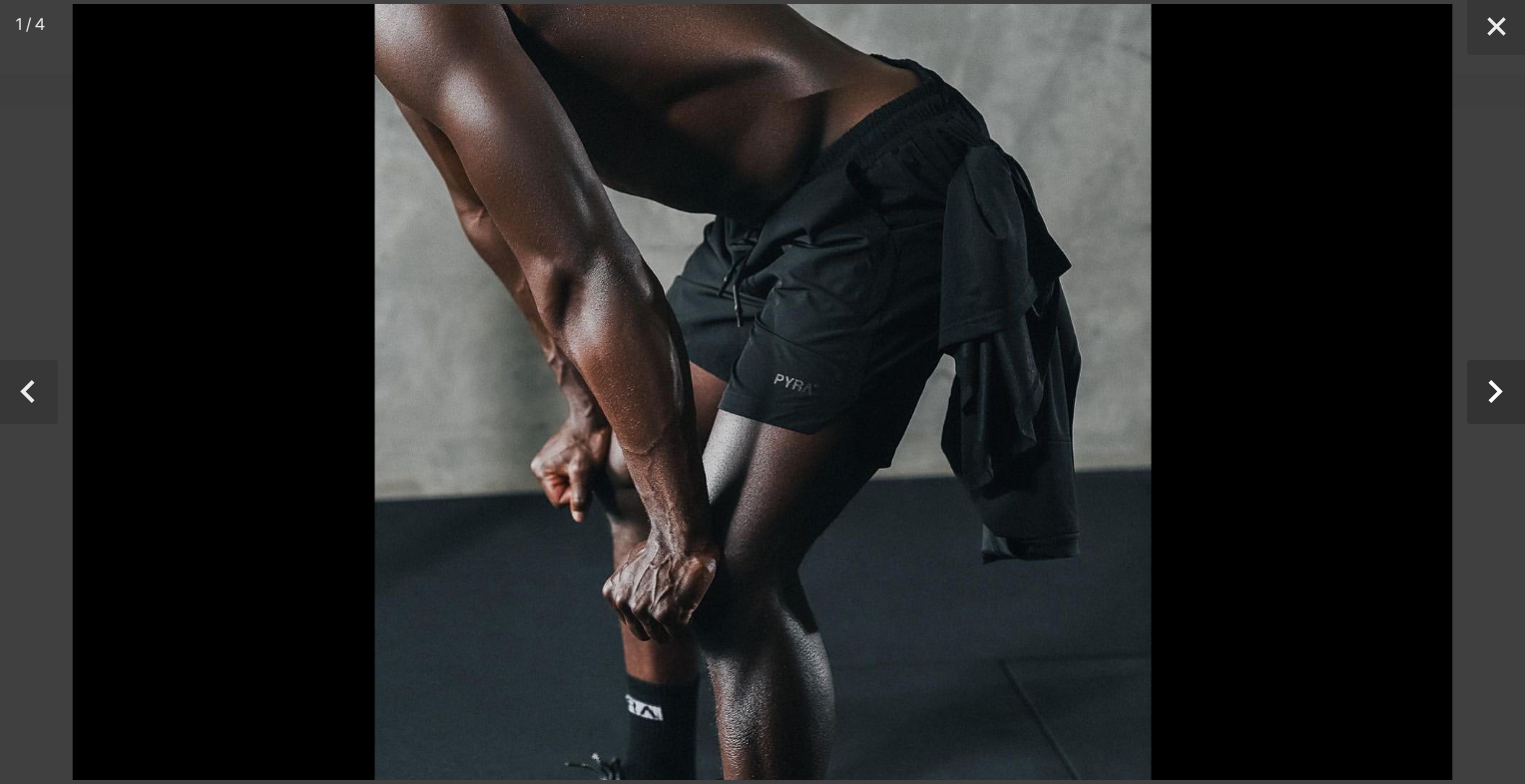click at bounding box center [1496, 392] 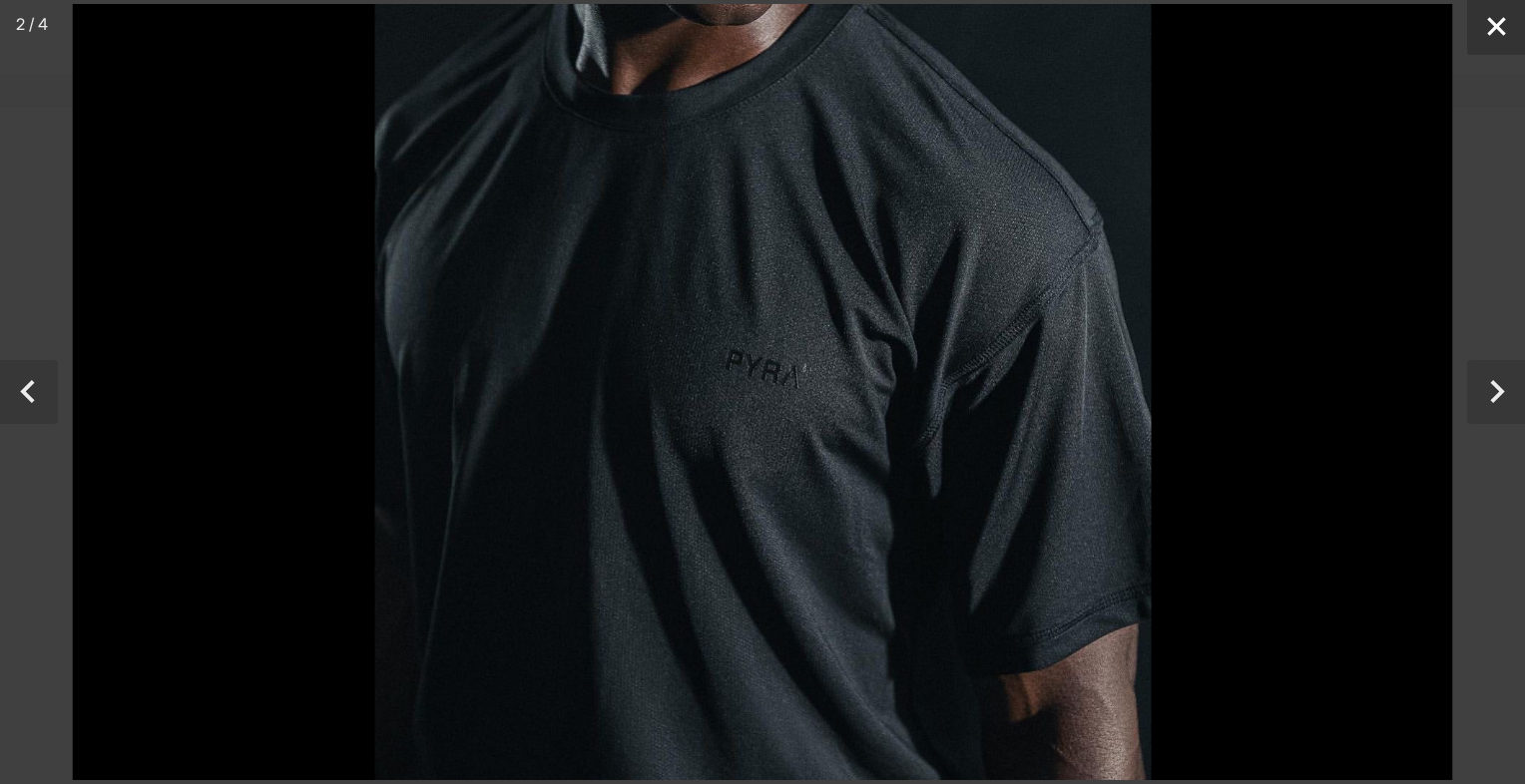 click at bounding box center (1496, 27) 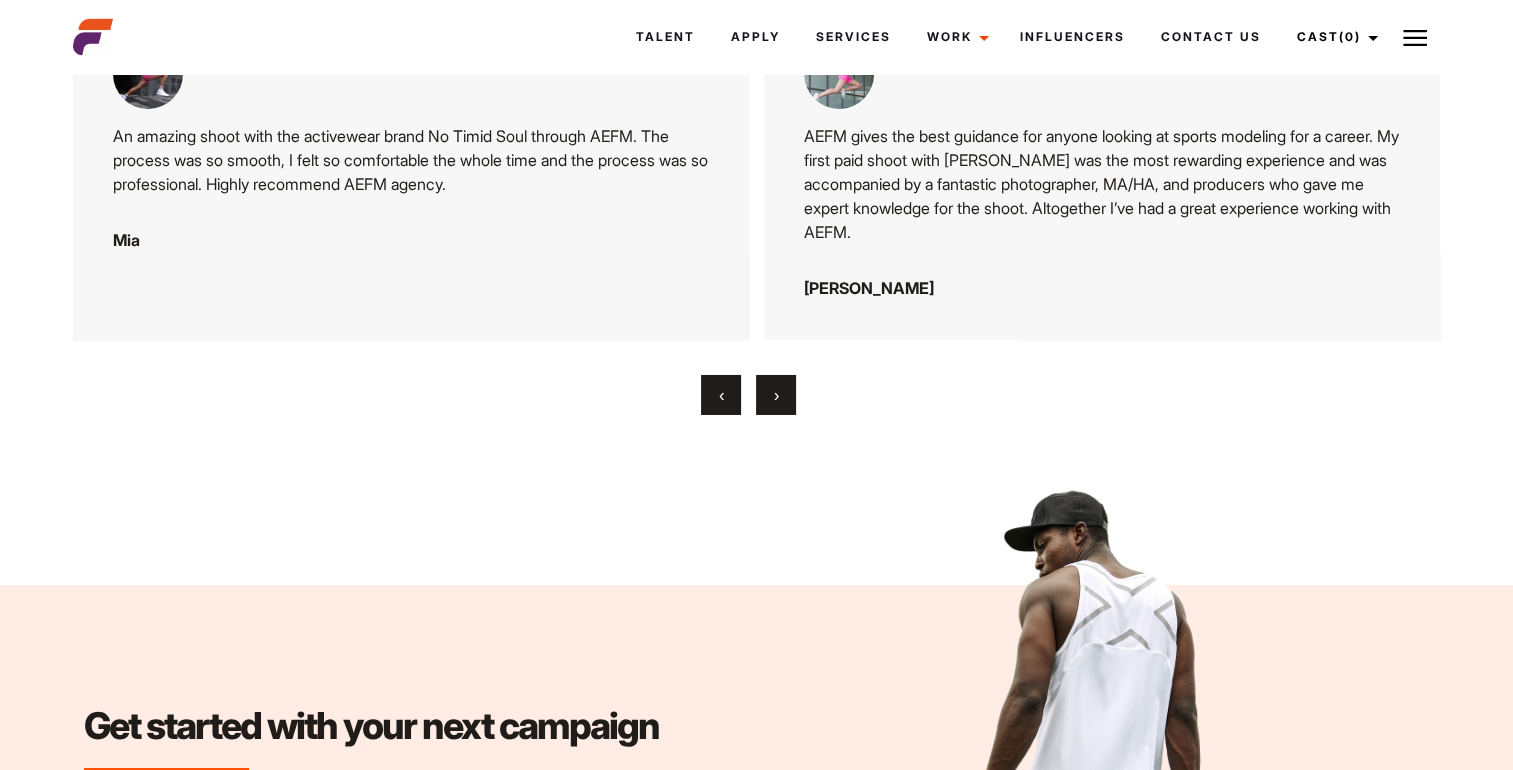 scroll, scrollTop: 6872, scrollLeft: 0, axis: vertical 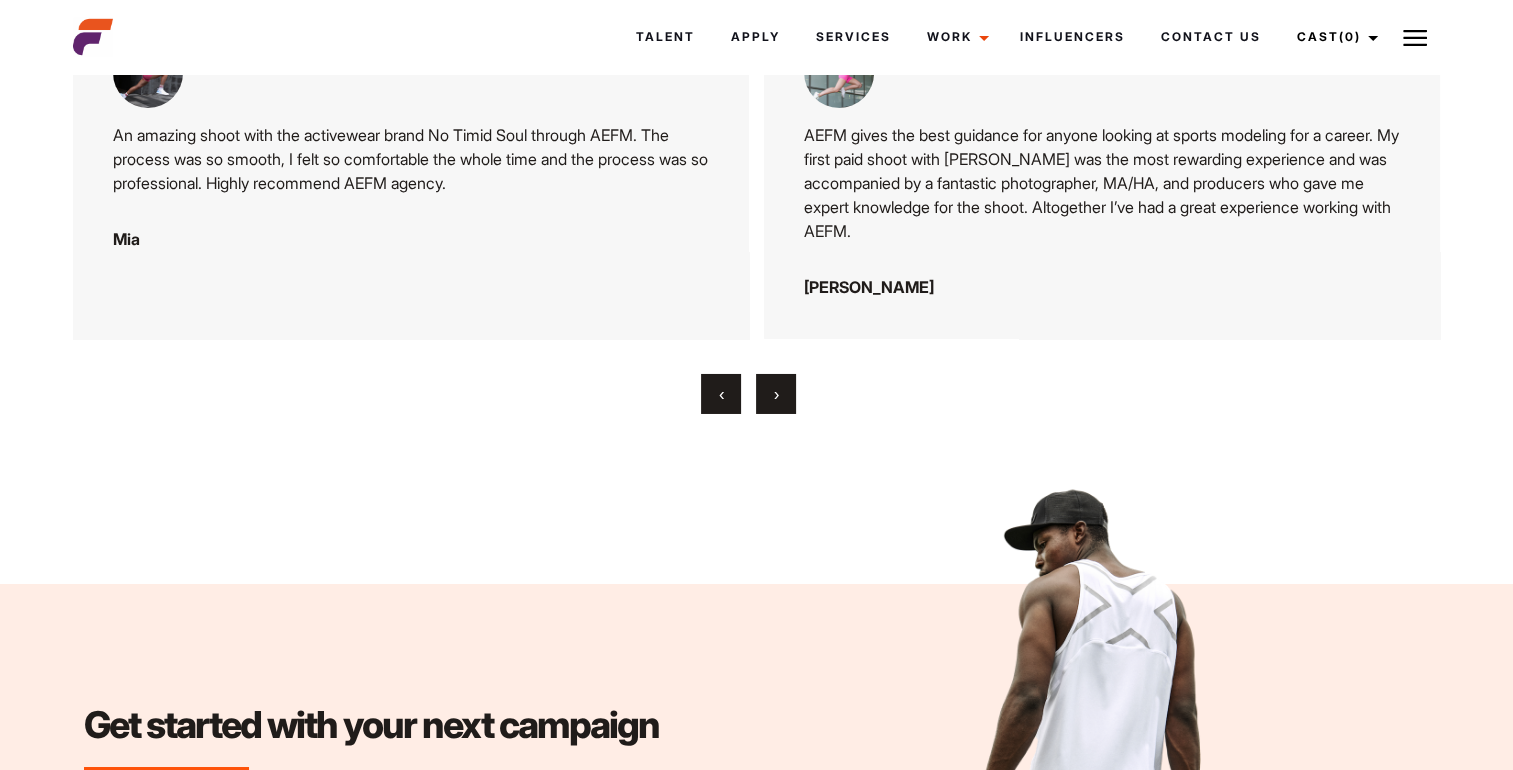 click on "›" at bounding box center [776, 394] 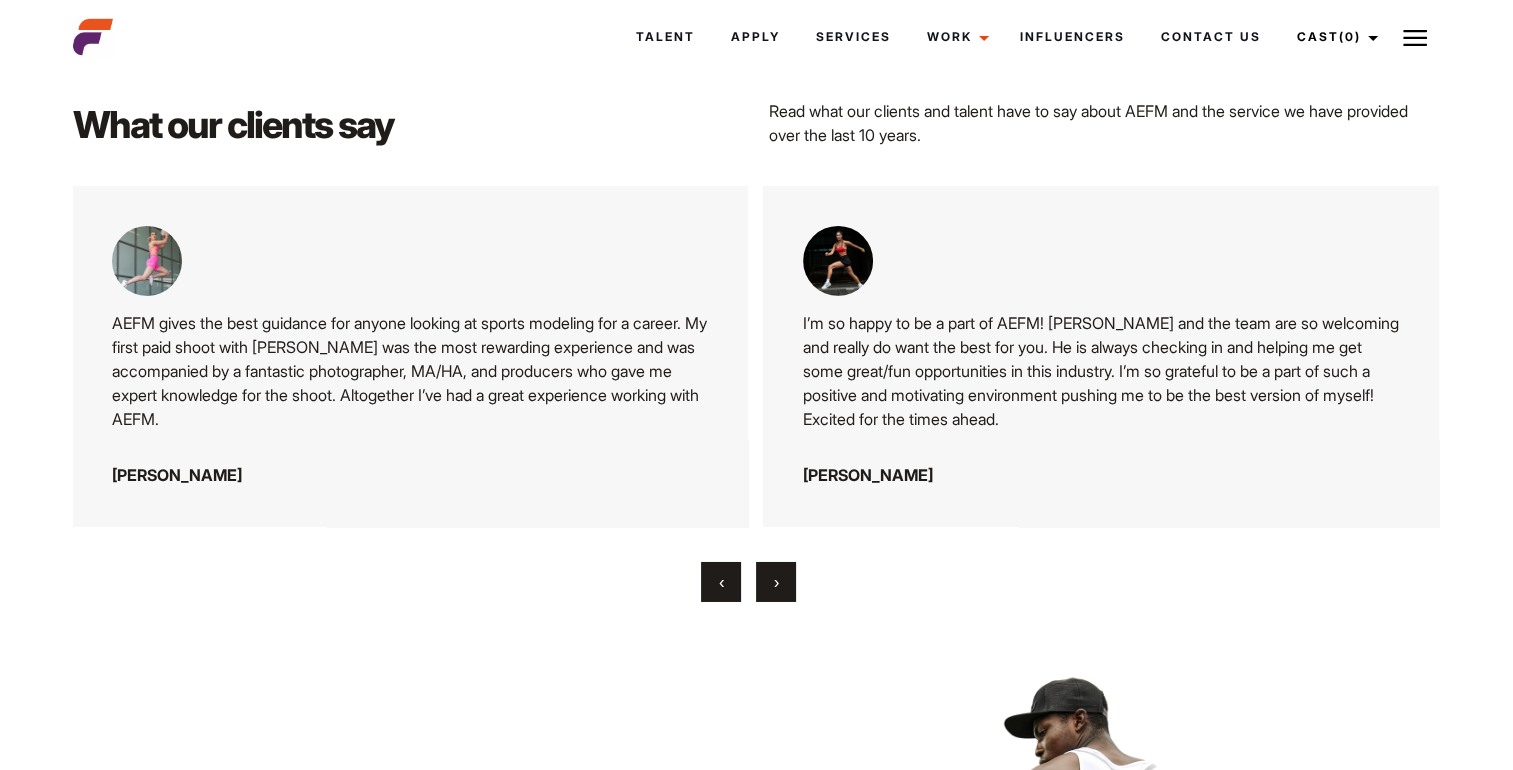 scroll, scrollTop: 6687, scrollLeft: 0, axis: vertical 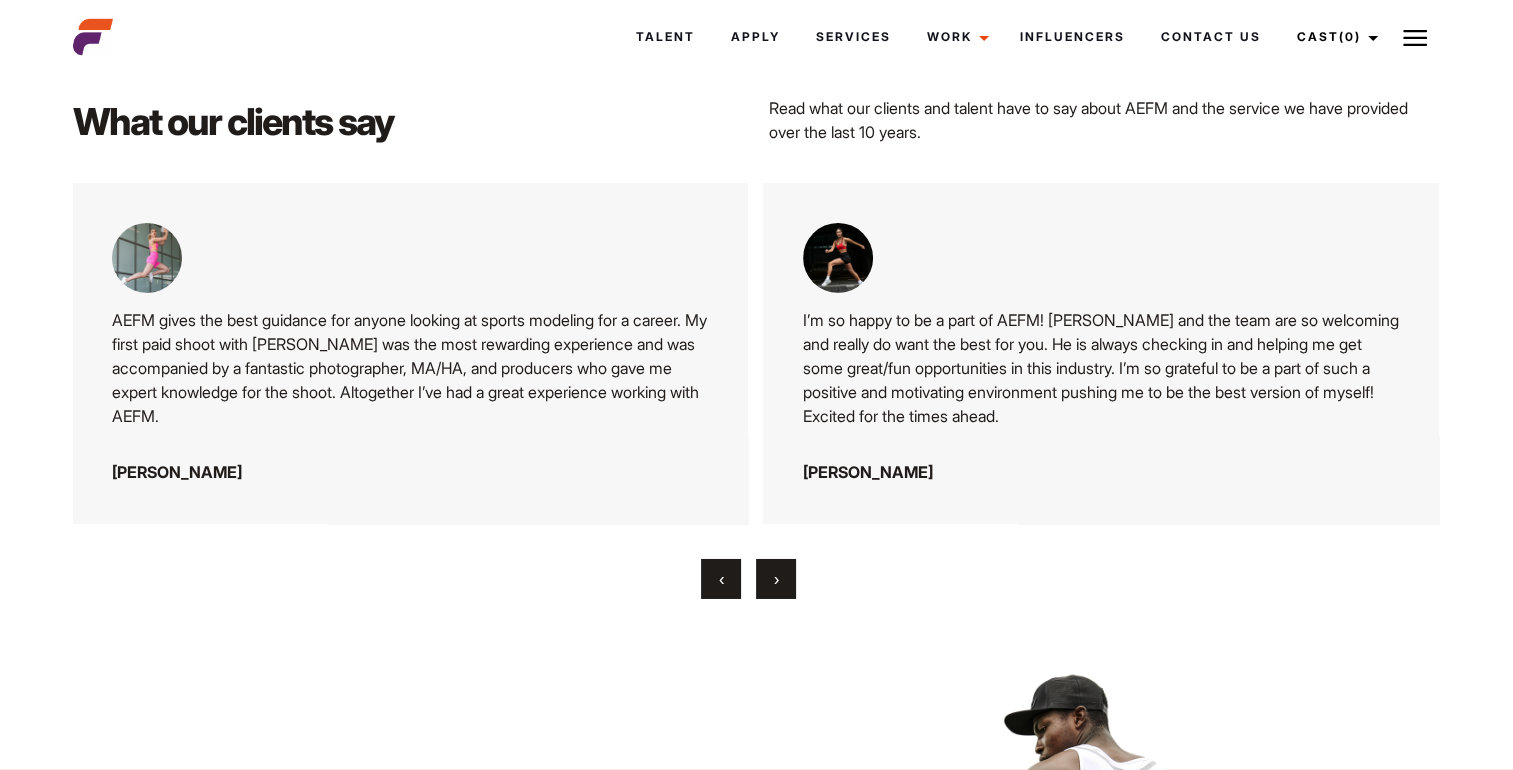 click on "›" at bounding box center (776, 579) 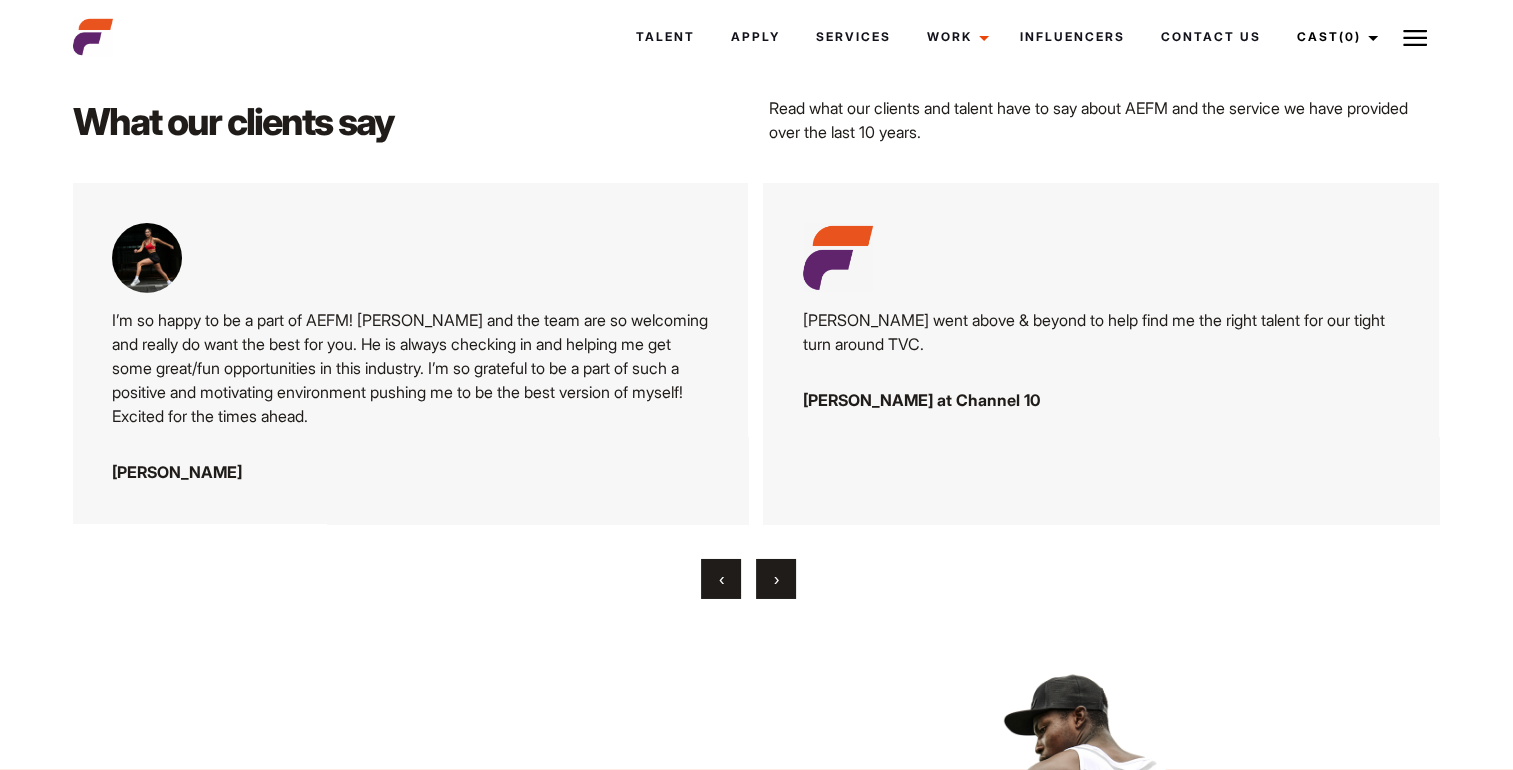 click on "›" at bounding box center [776, 579] 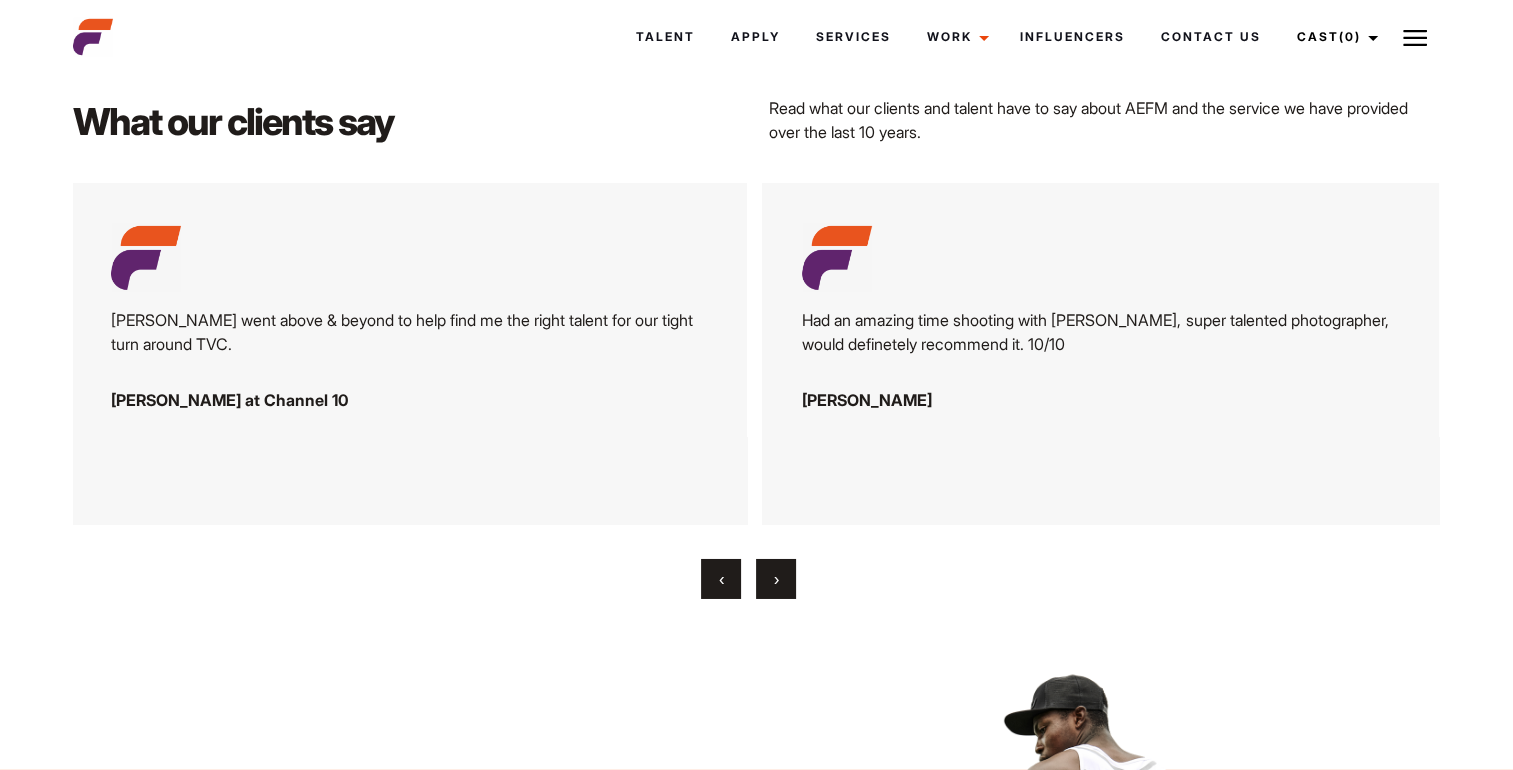 click on "›" at bounding box center (776, 579) 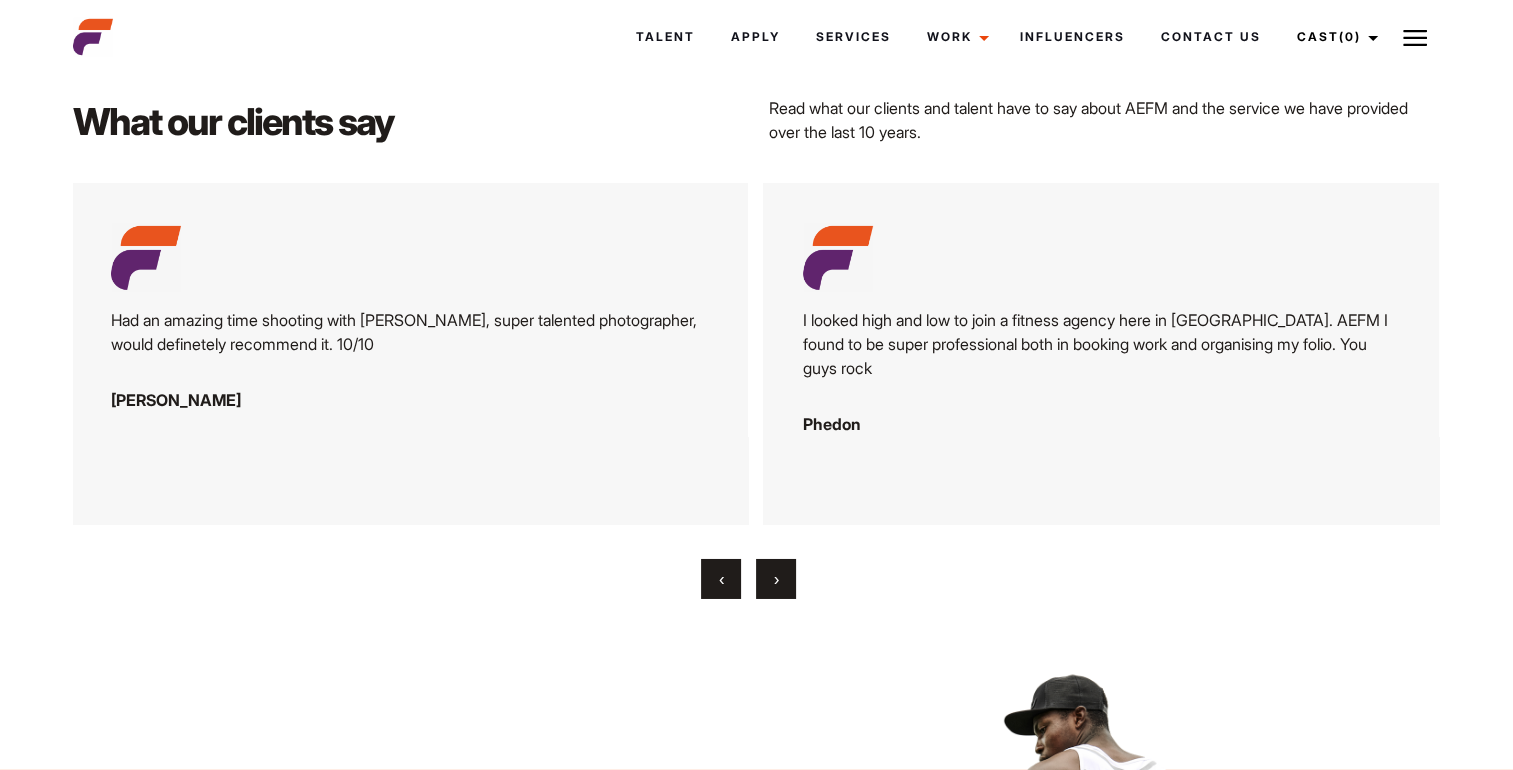 click on "›" at bounding box center (776, 579) 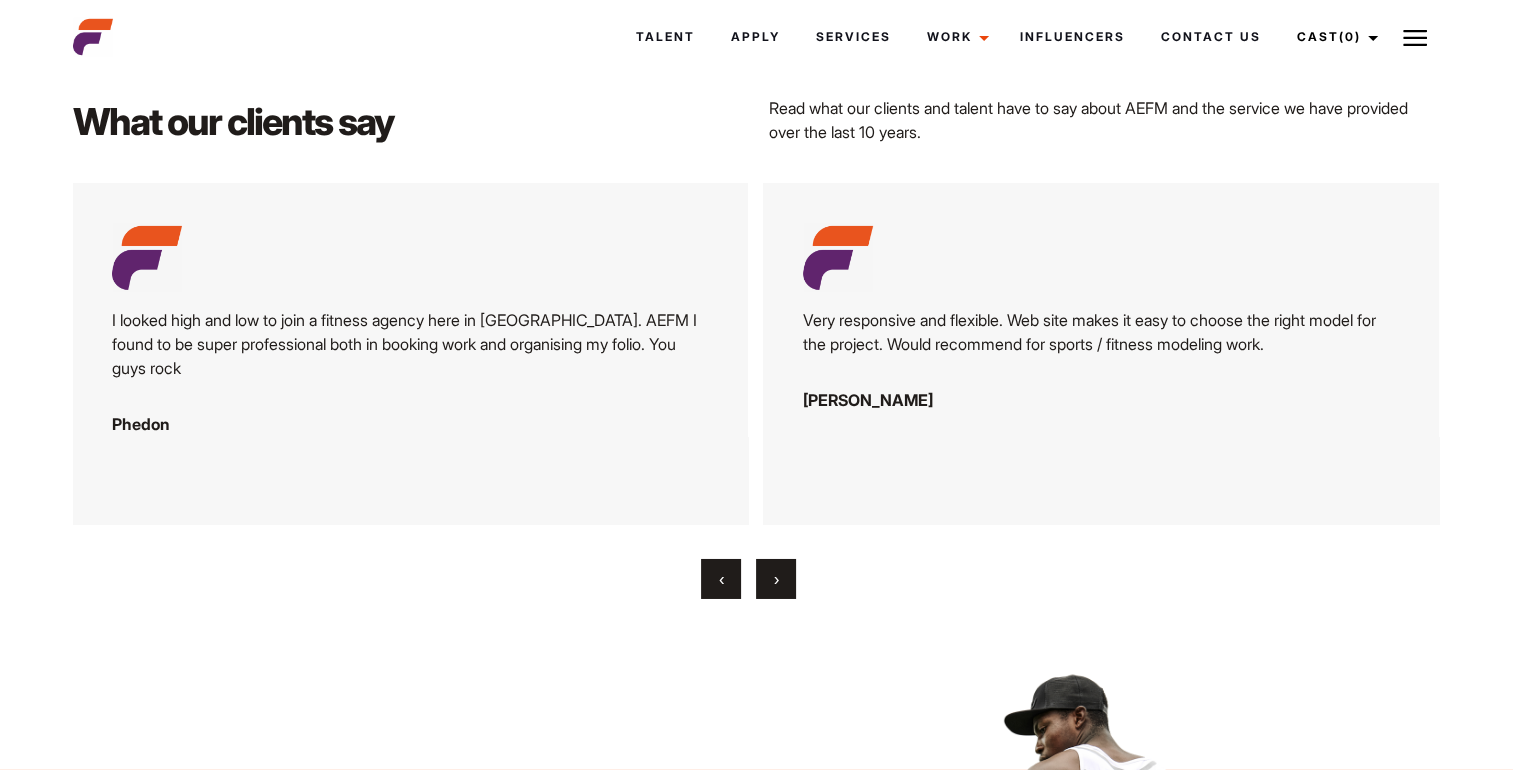 click on "›" at bounding box center [776, 579] 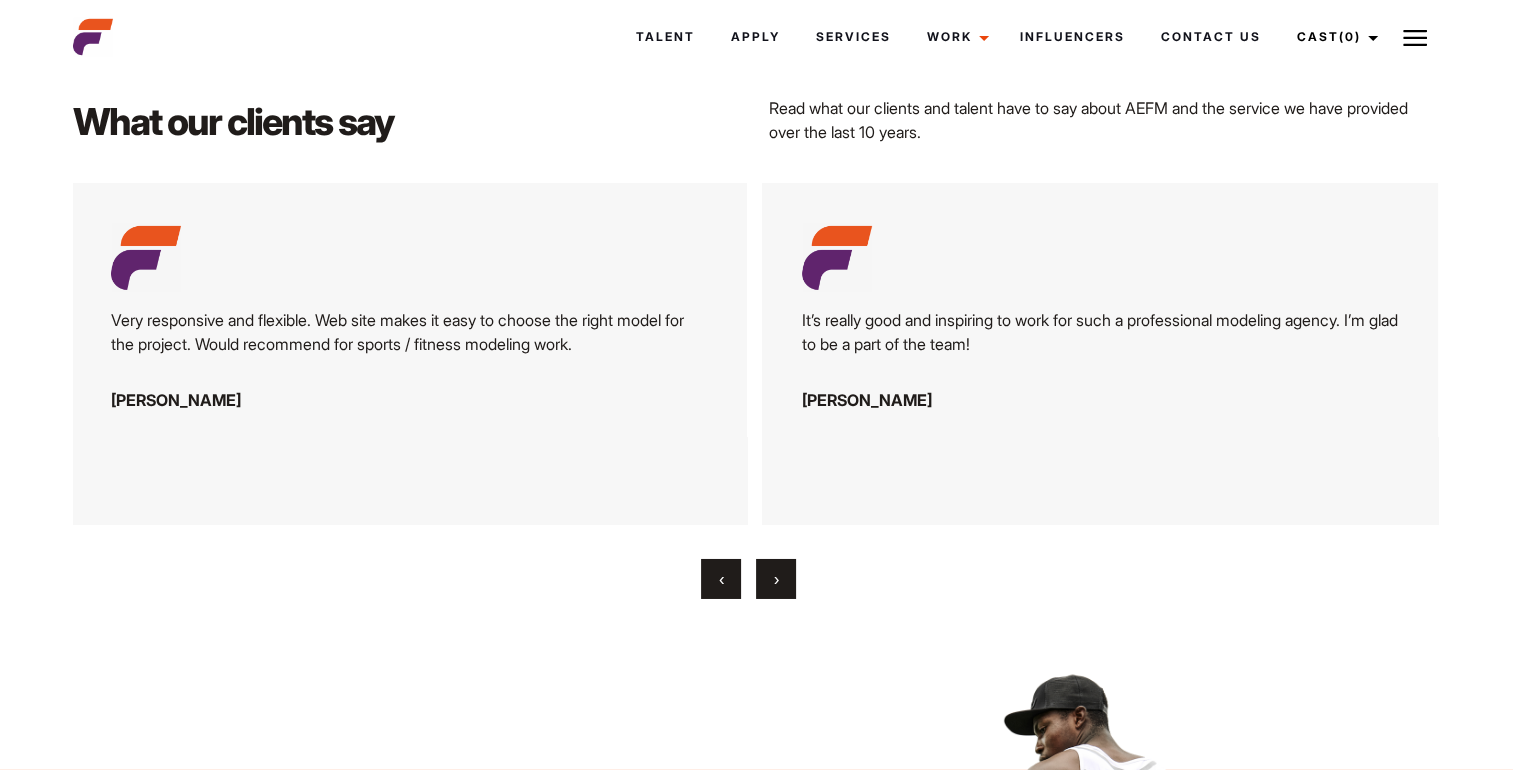 click on "›" at bounding box center (776, 579) 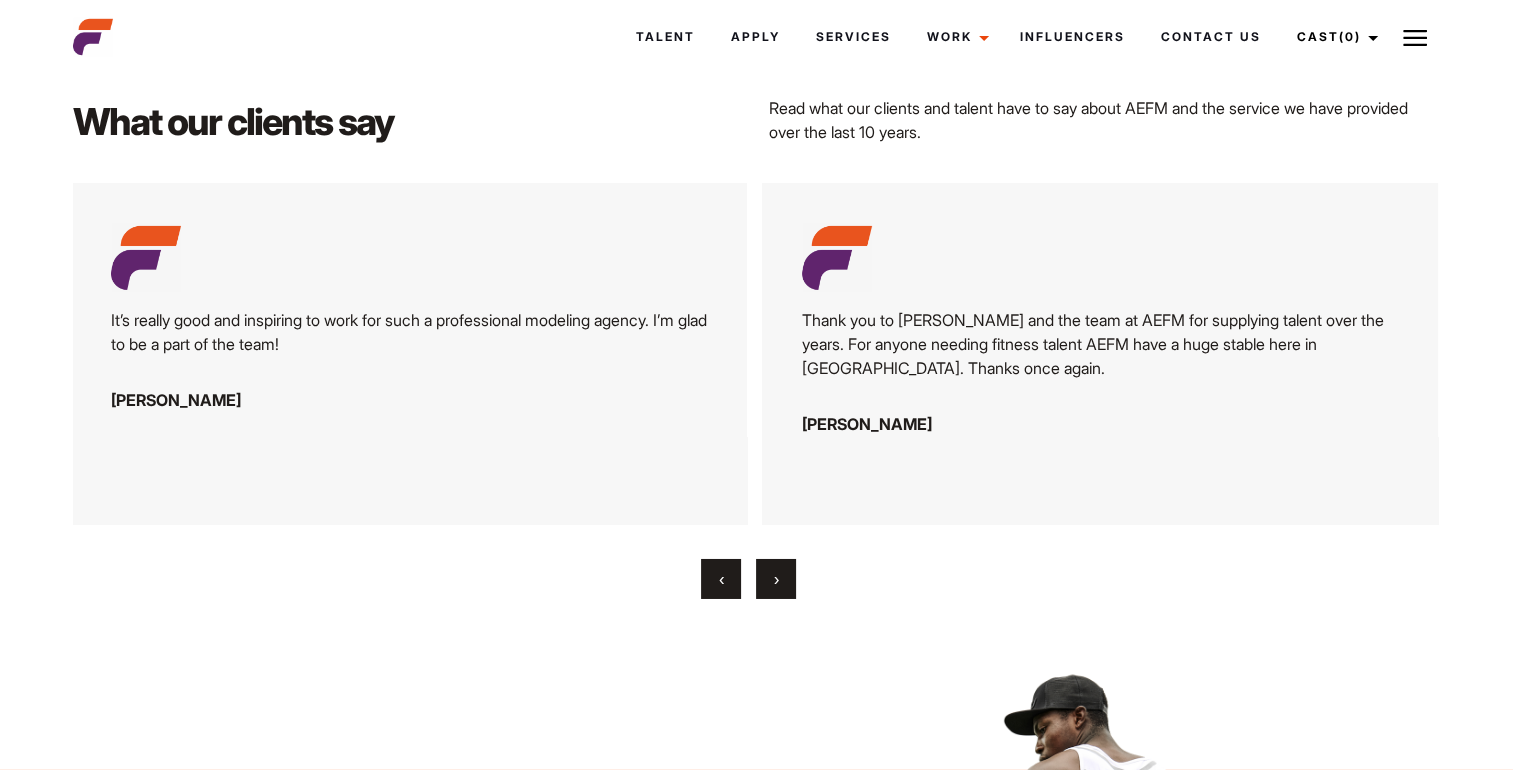 click on "›" at bounding box center [776, 579] 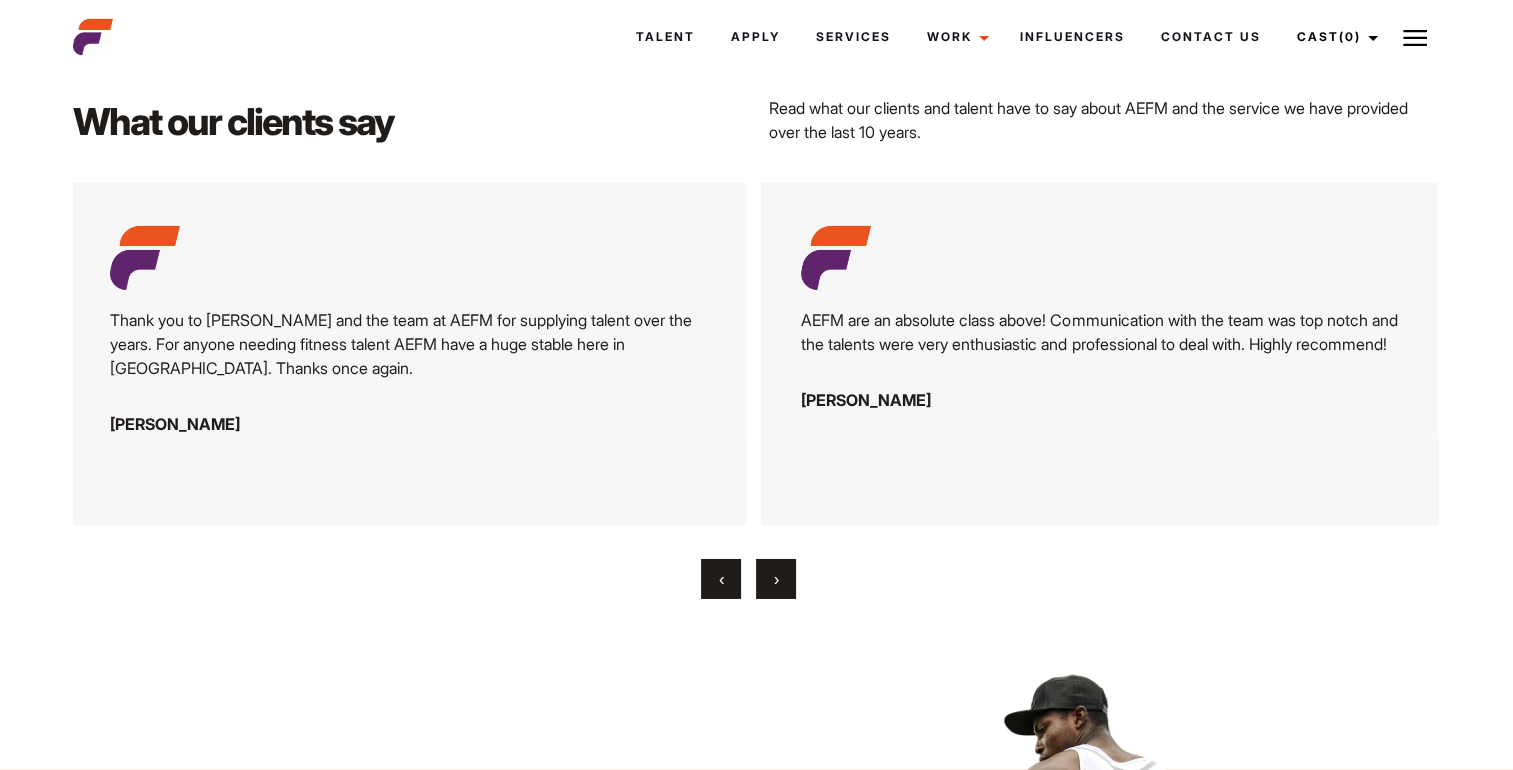 click on "›" at bounding box center (776, 579) 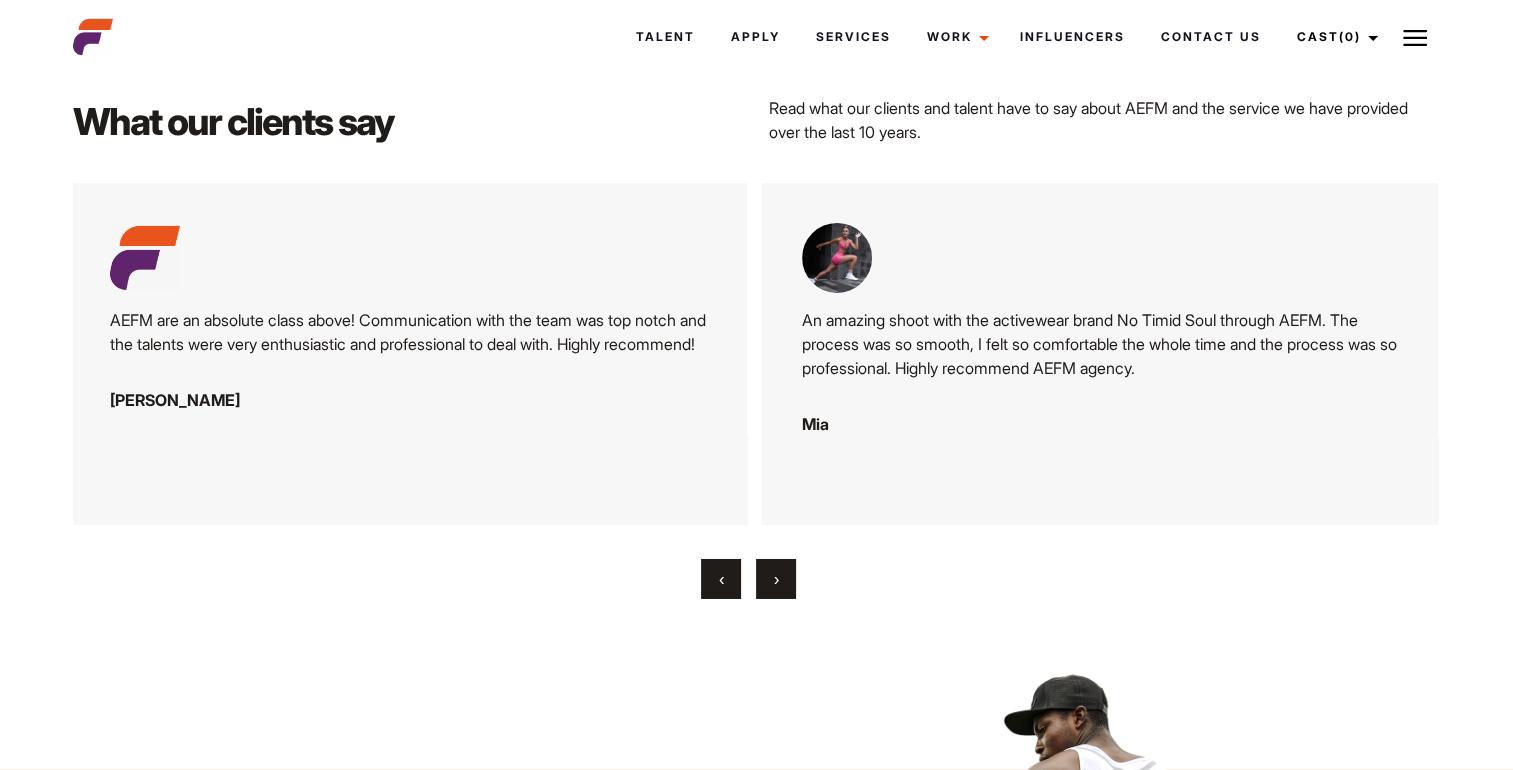 click on "›" at bounding box center (776, 579) 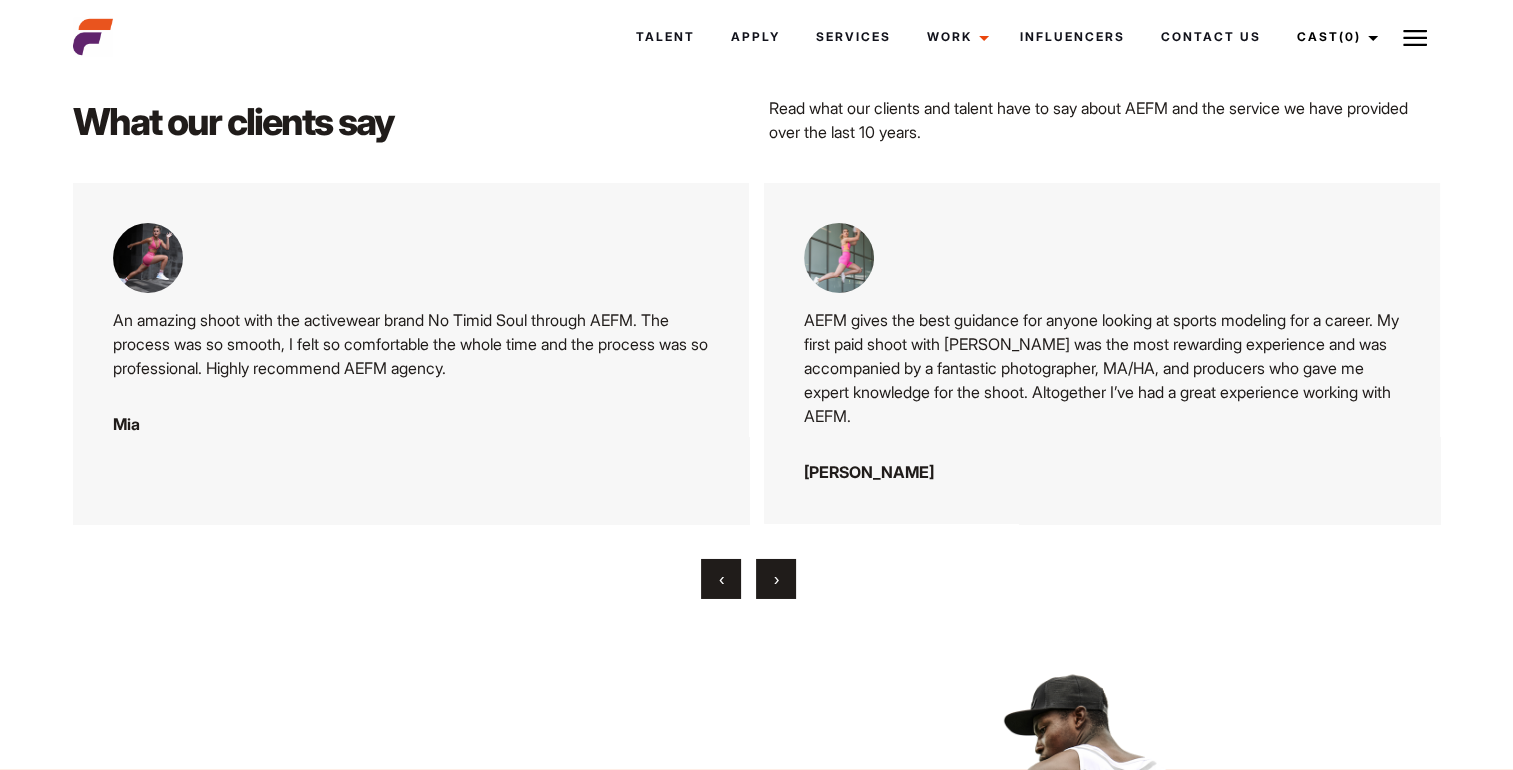 click on "›" at bounding box center (776, 579) 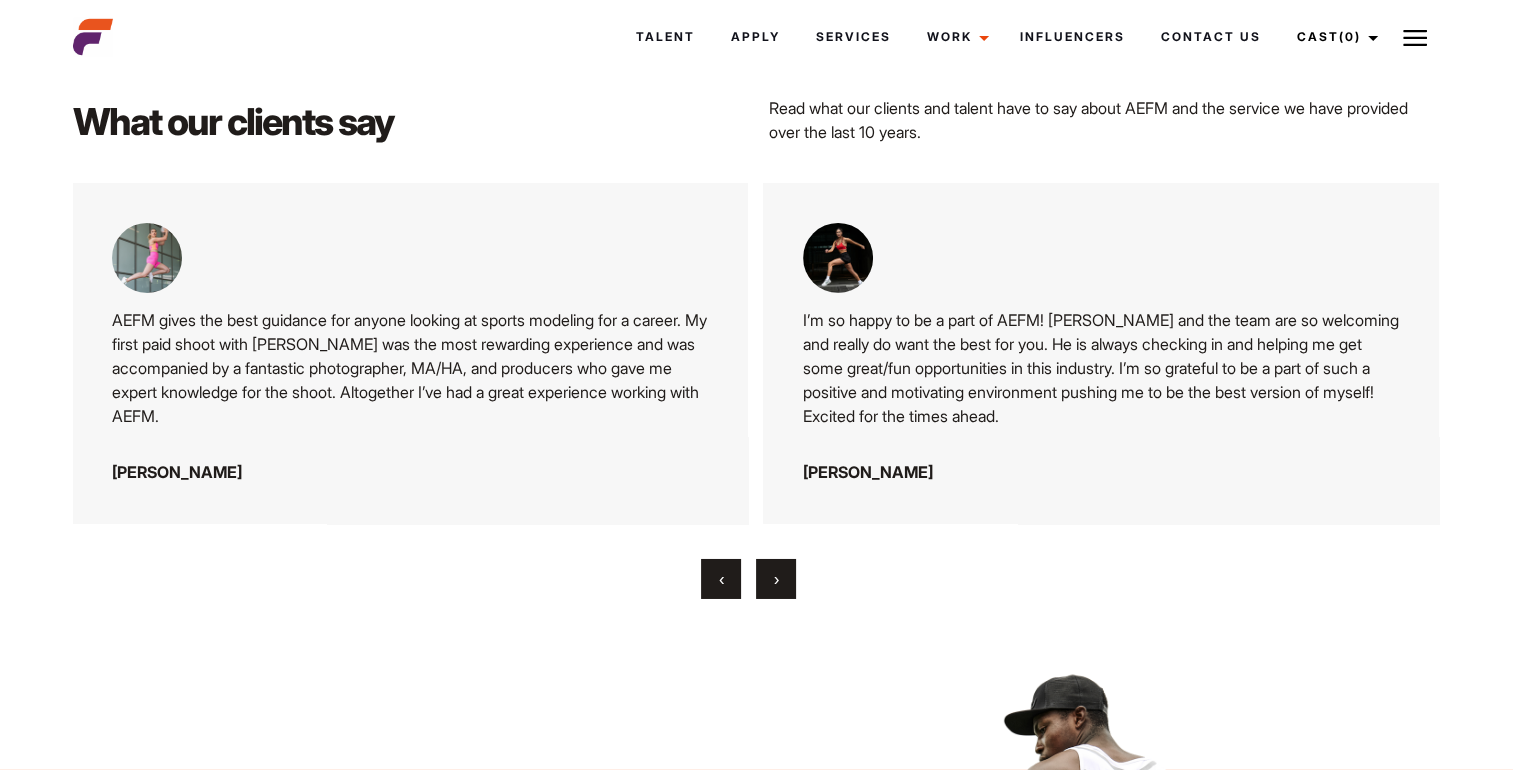 click on "›" at bounding box center [776, 579] 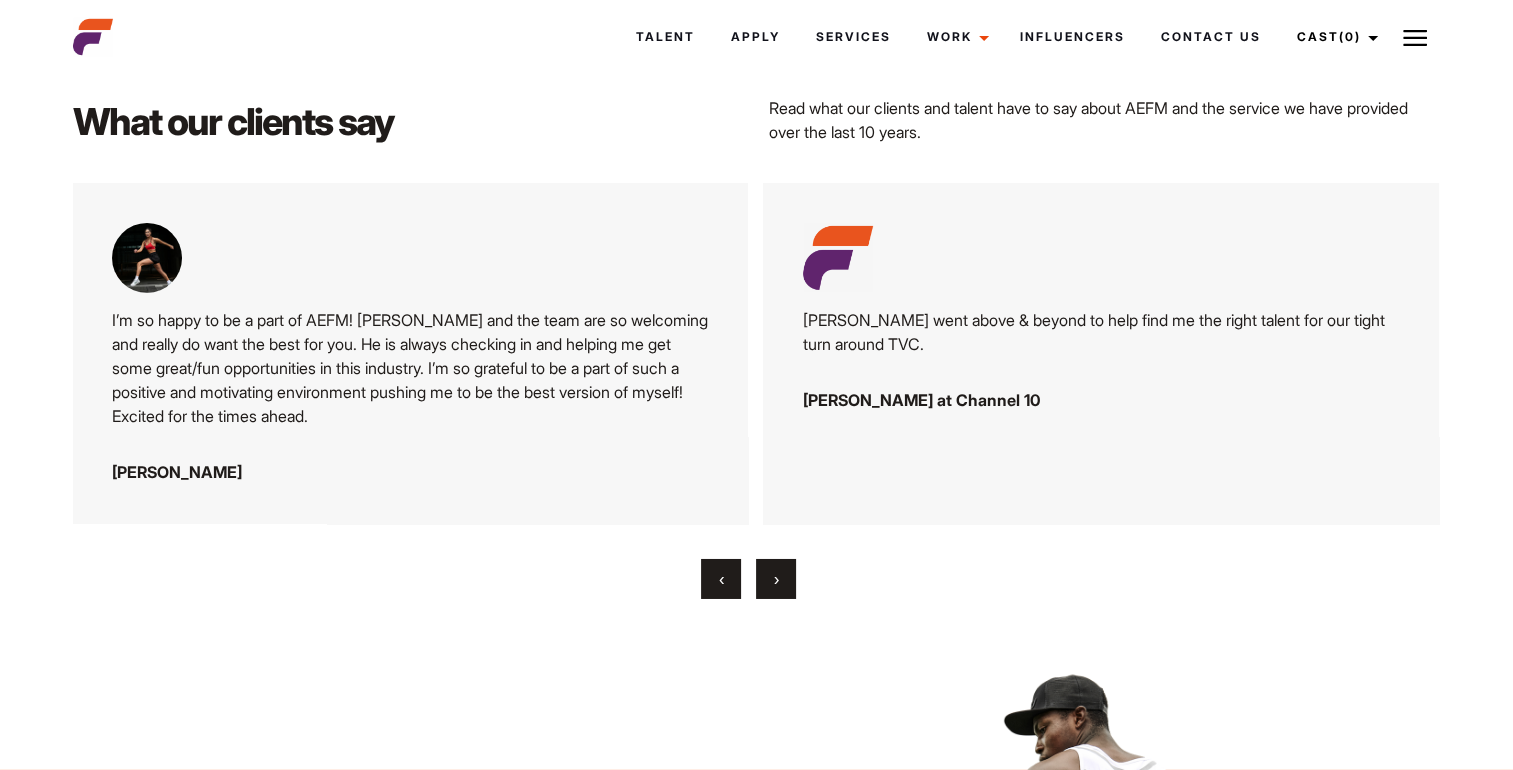 click on "›" at bounding box center [776, 579] 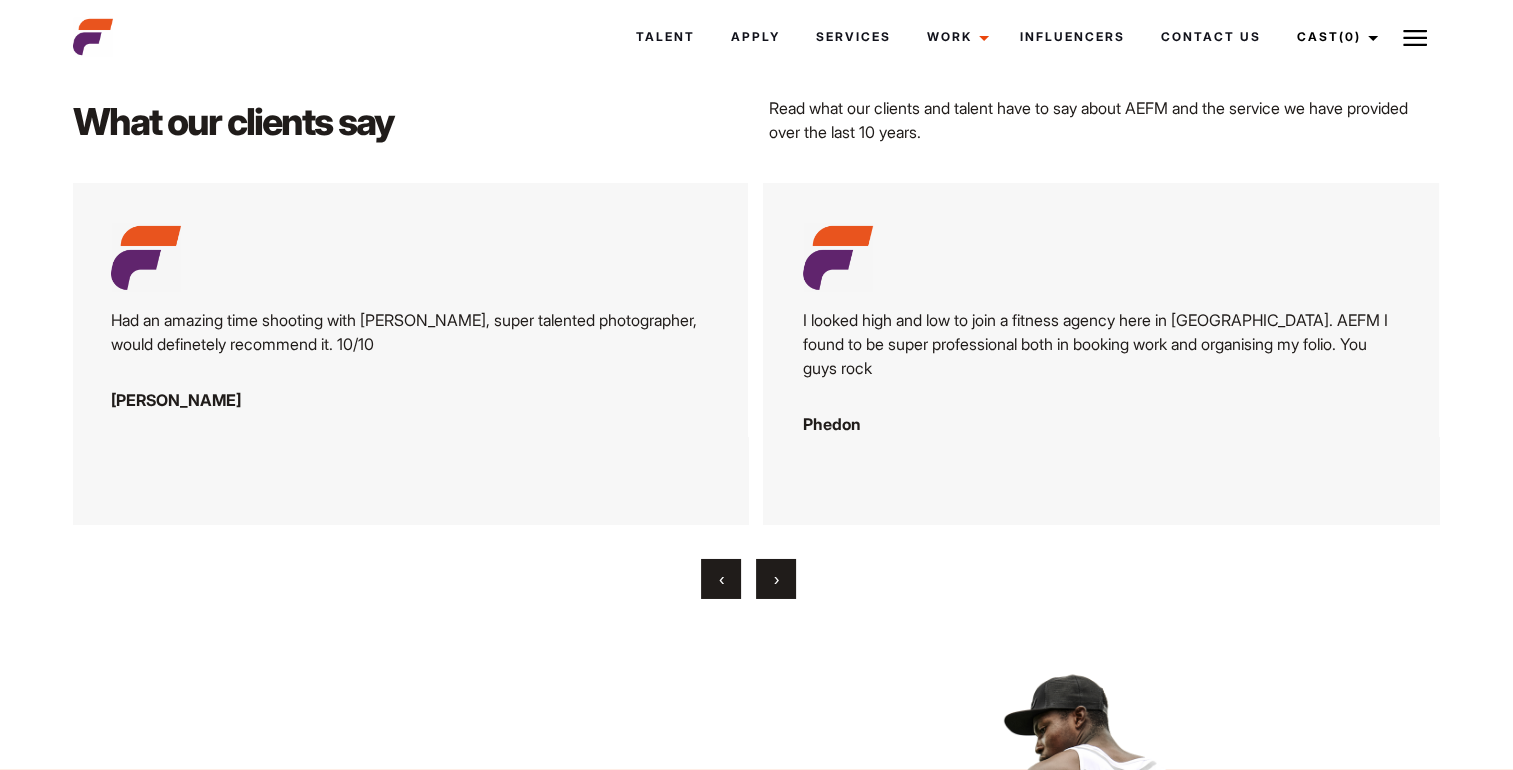 click on "›" at bounding box center (776, 579) 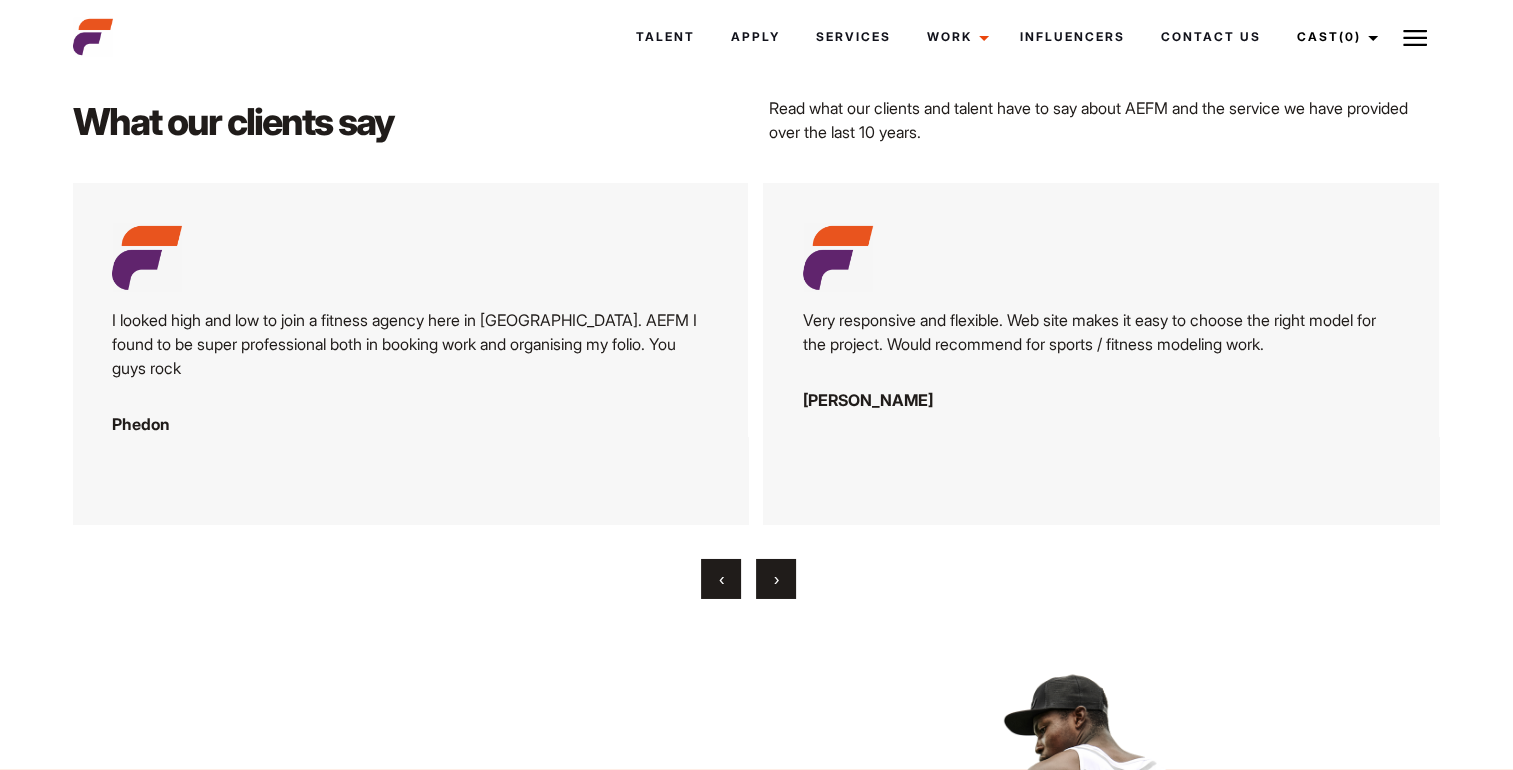 click on "›" at bounding box center (776, 579) 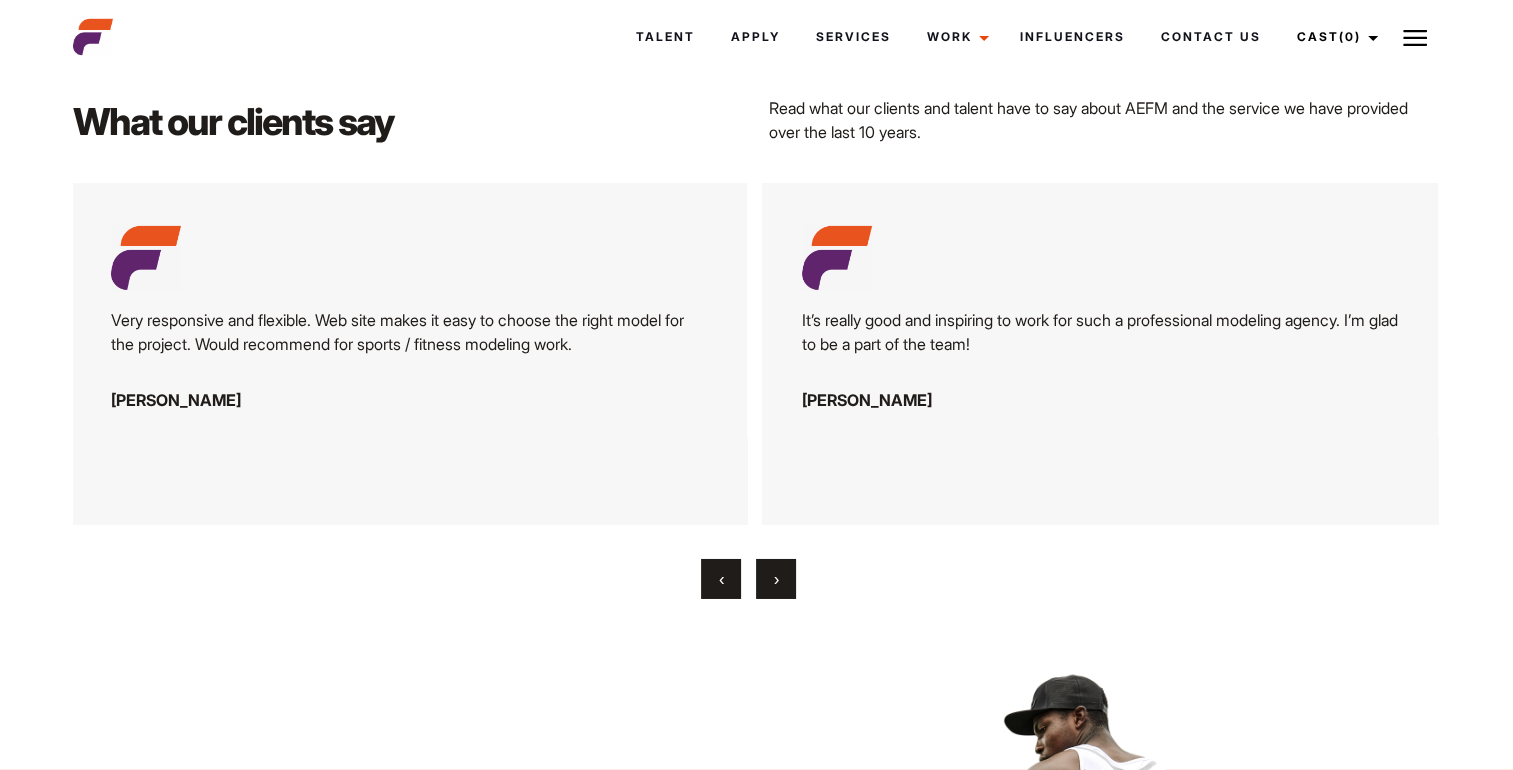 click on "›" at bounding box center [776, 579] 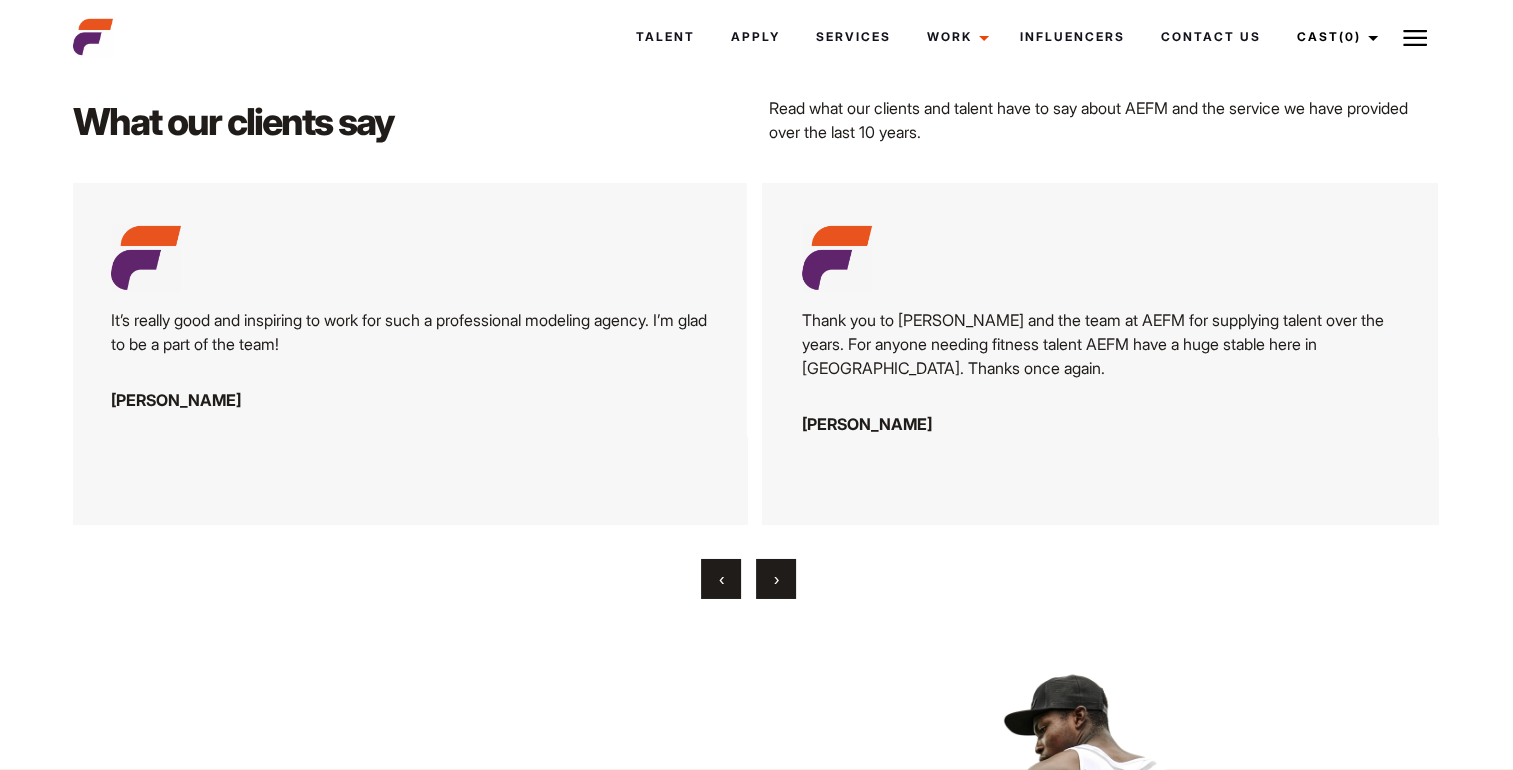 click on "›" at bounding box center (776, 579) 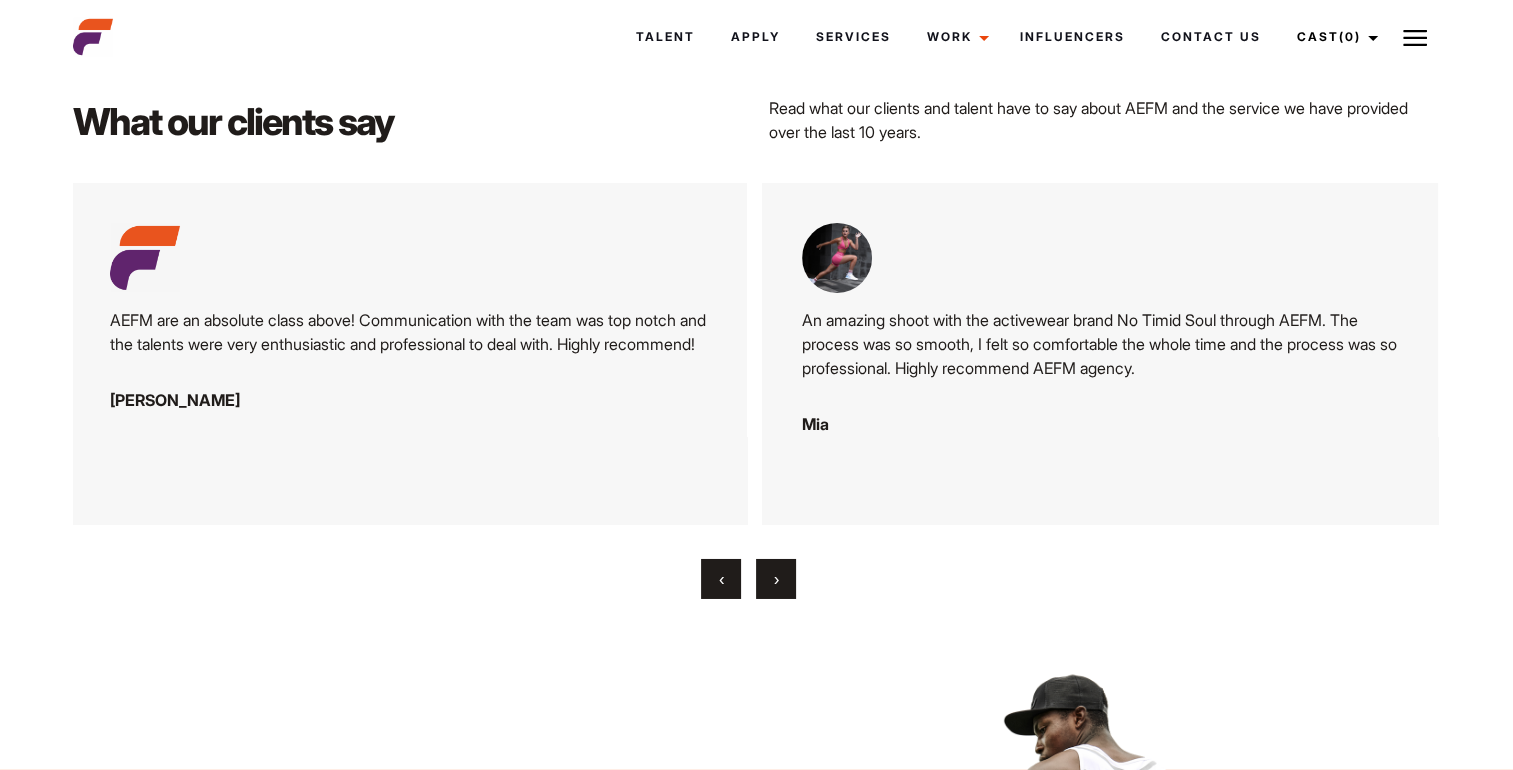 click on "›" at bounding box center [776, 579] 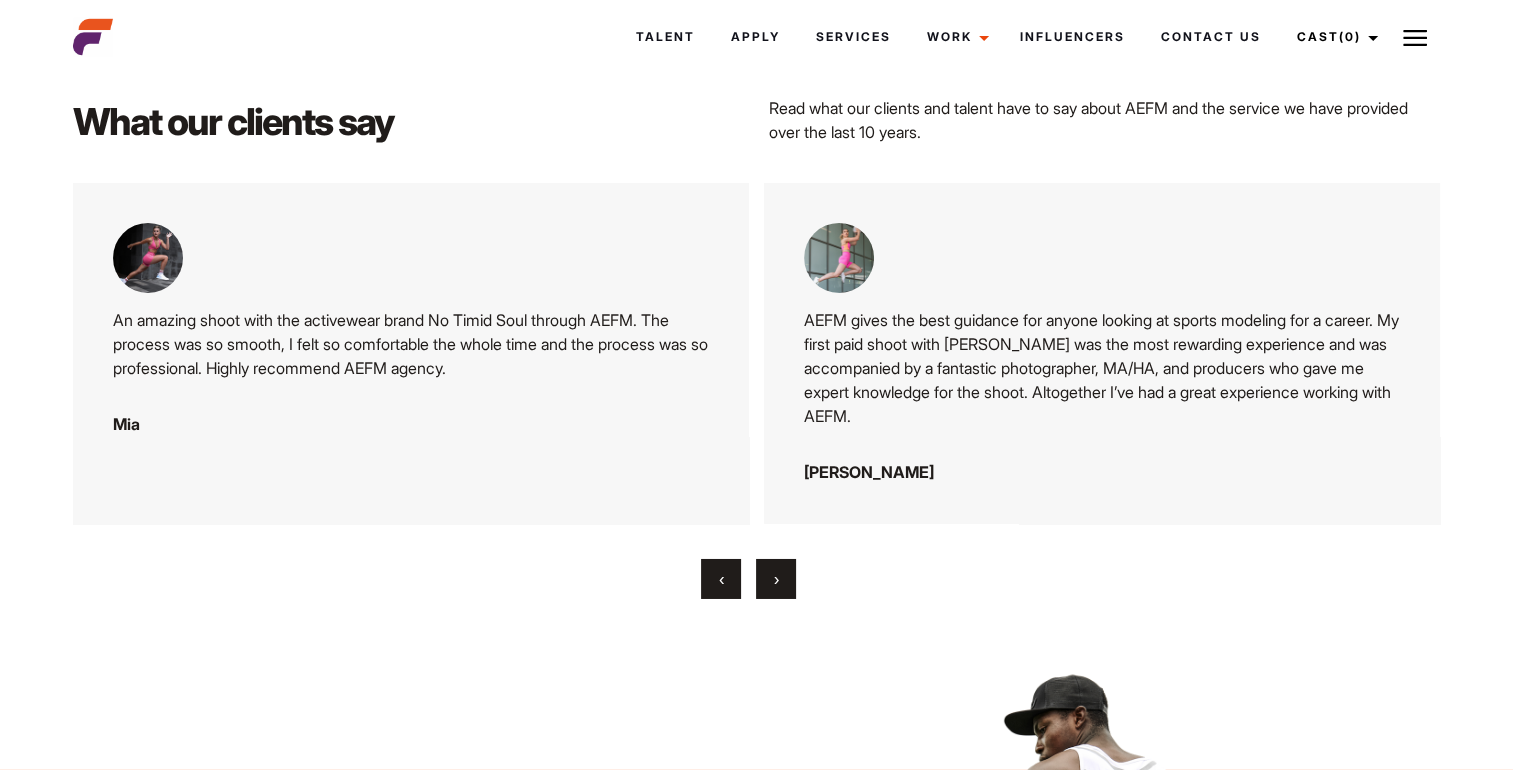 click on "›" at bounding box center (776, 579) 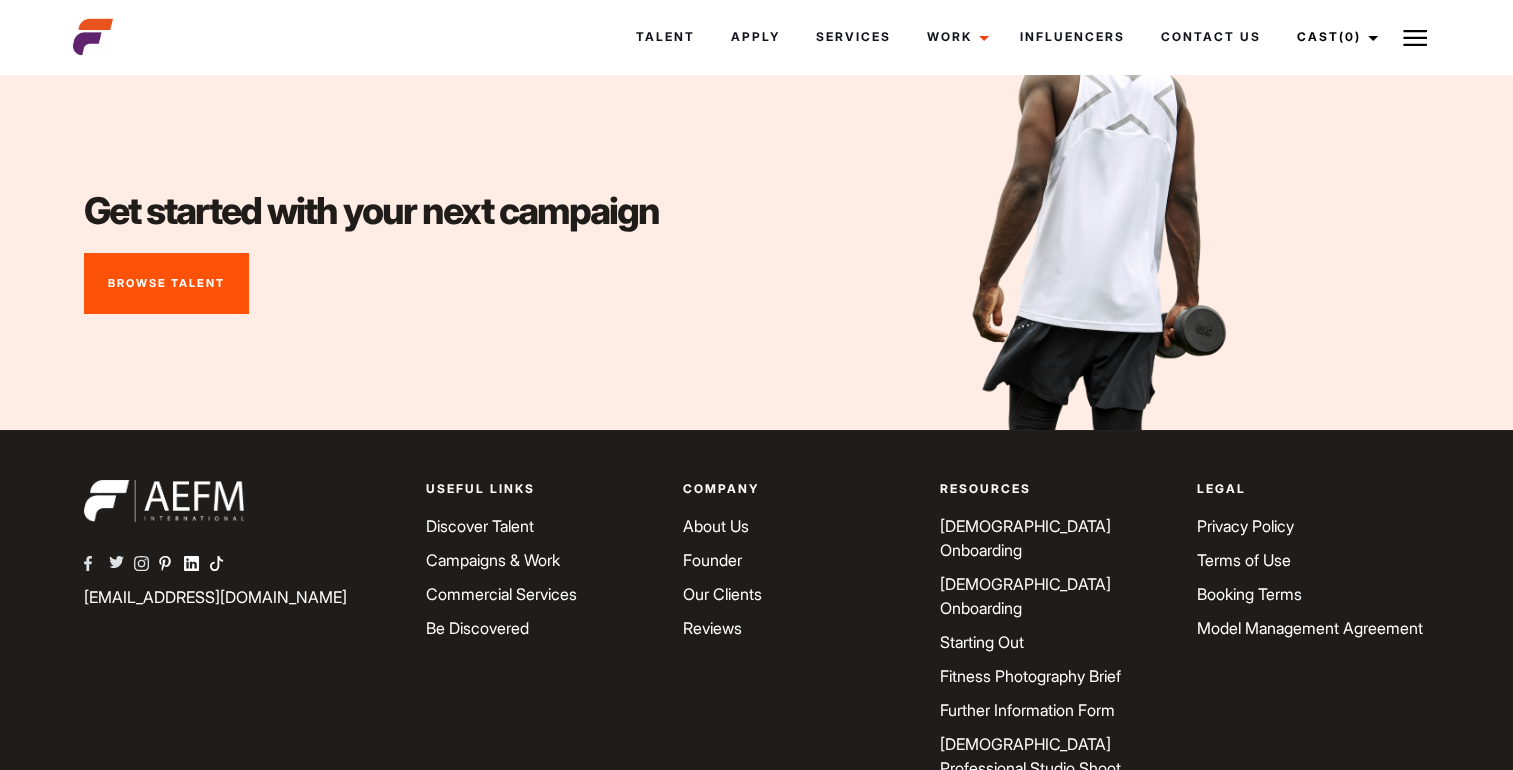scroll, scrollTop: 7387, scrollLeft: 0, axis: vertical 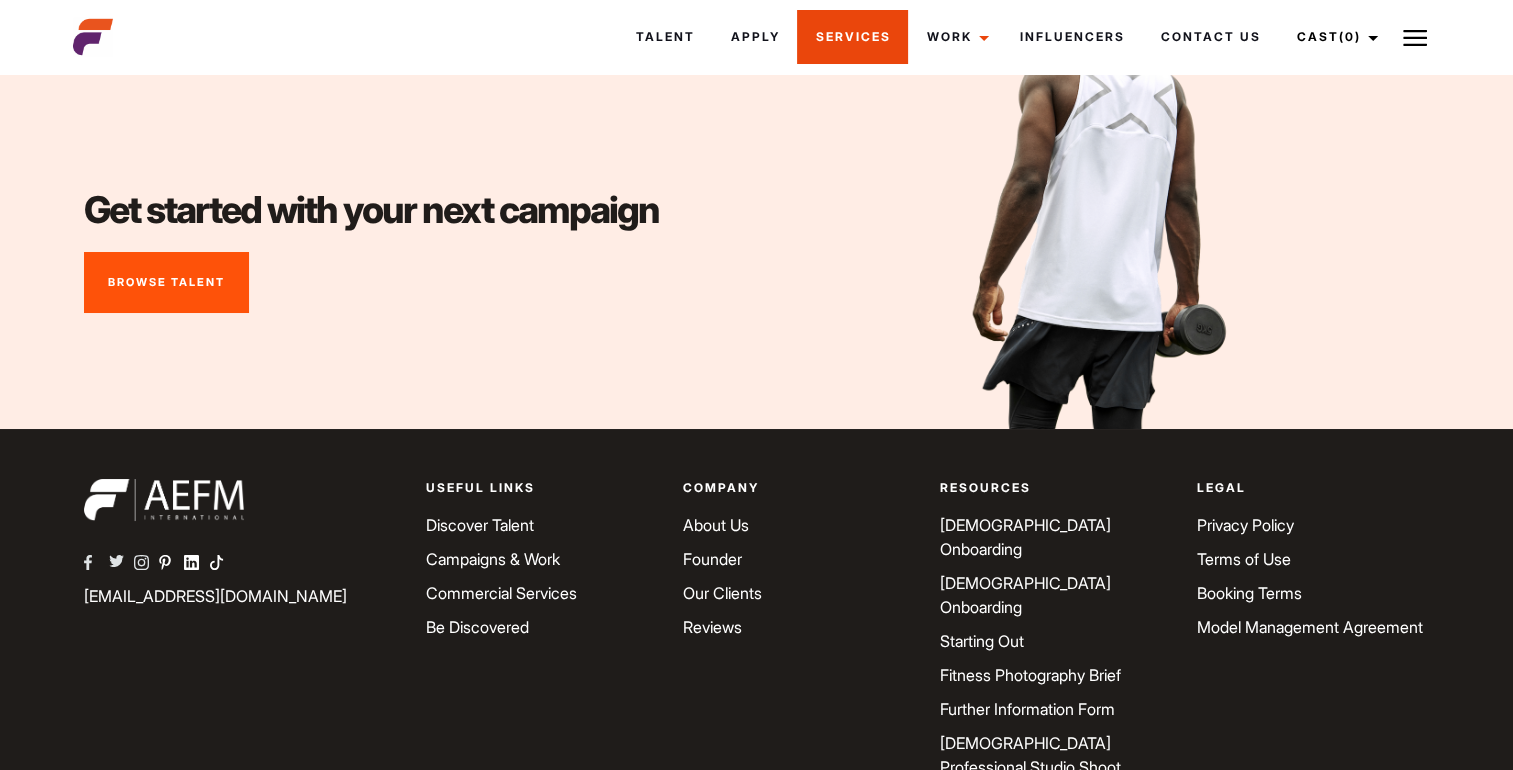 click on "Services" at bounding box center (852, 37) 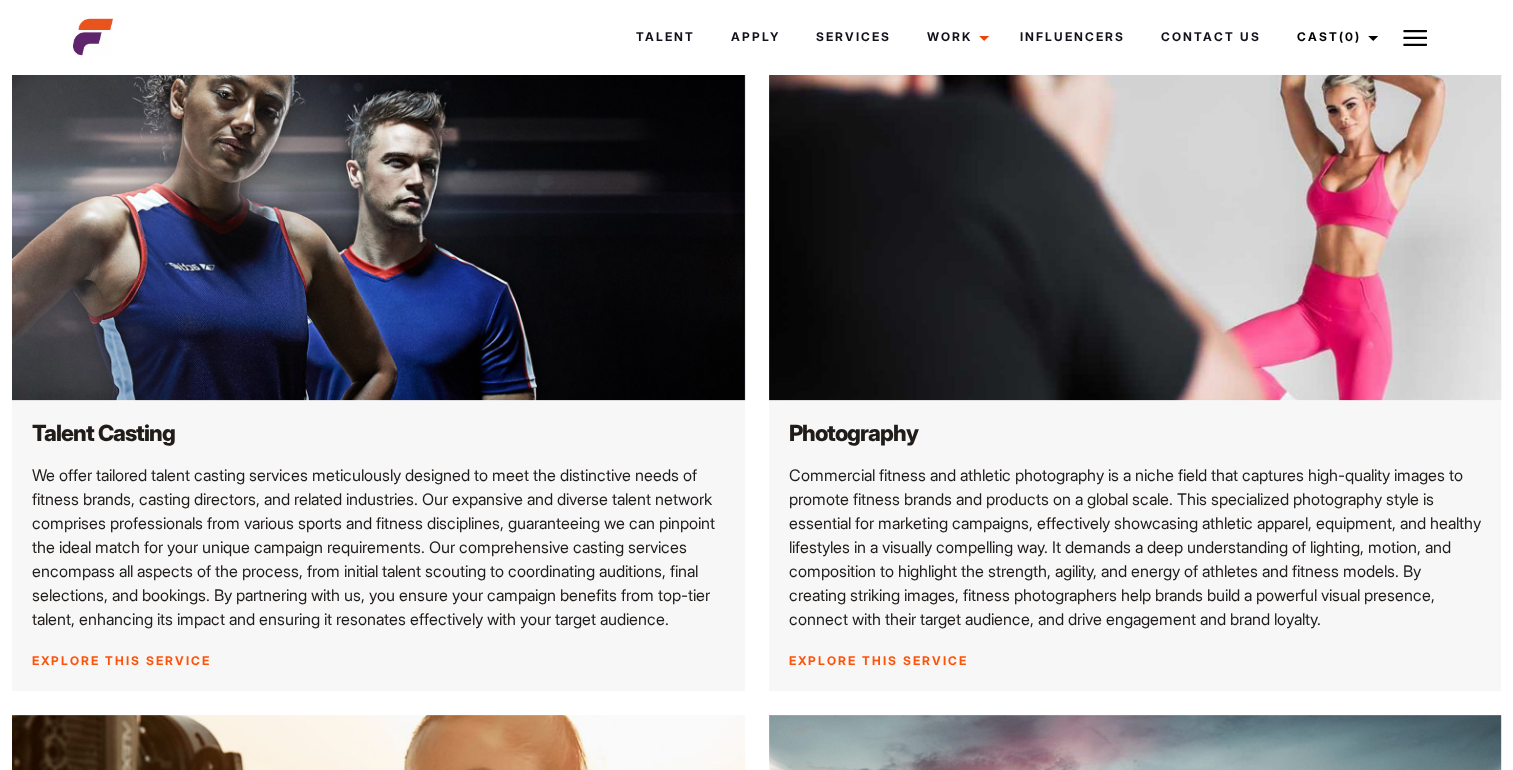 scroll, scrollTop: 483, scrollLeft: 0, axis: vertical 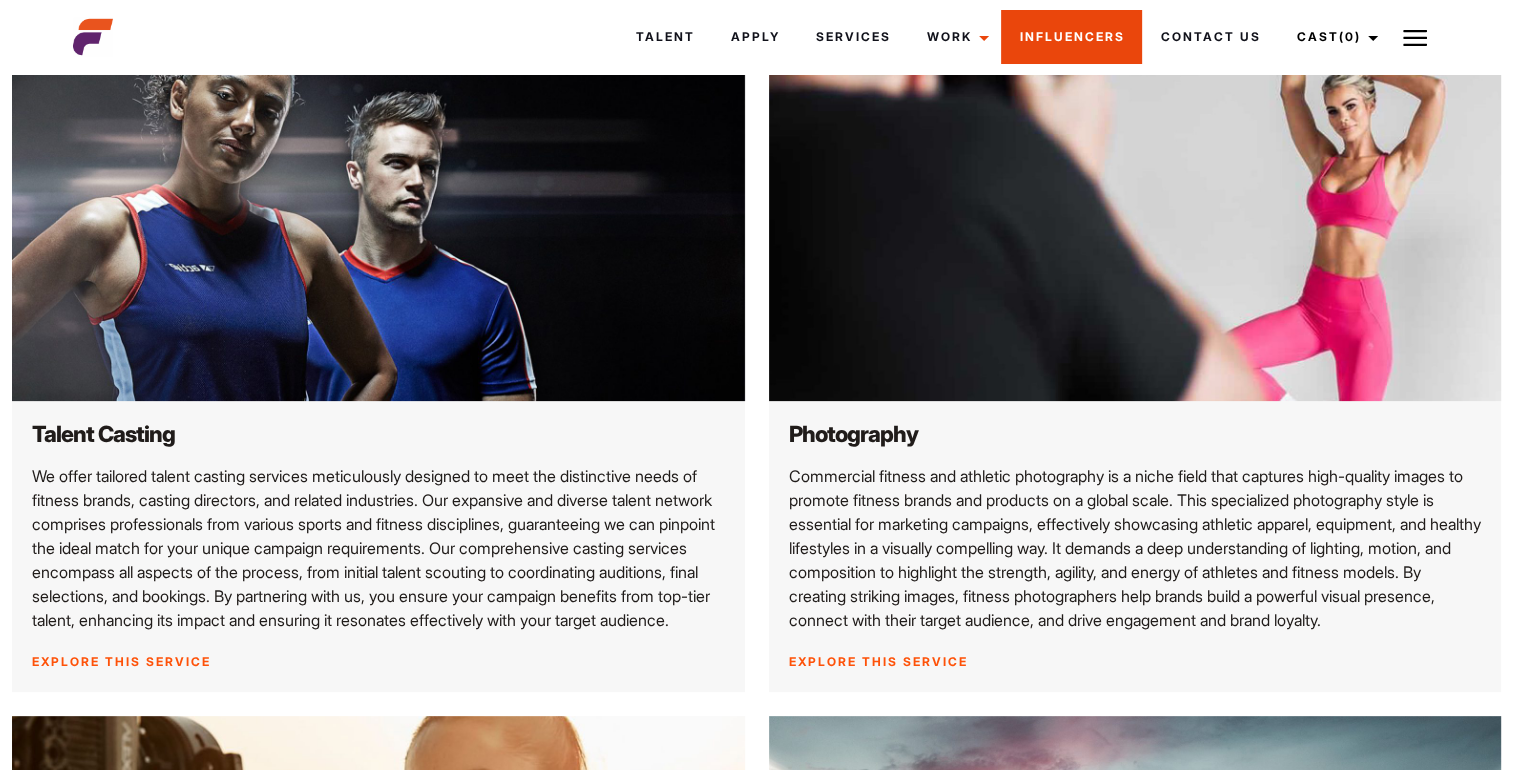 click on "Influencers" at bounding box center [1071, 37] 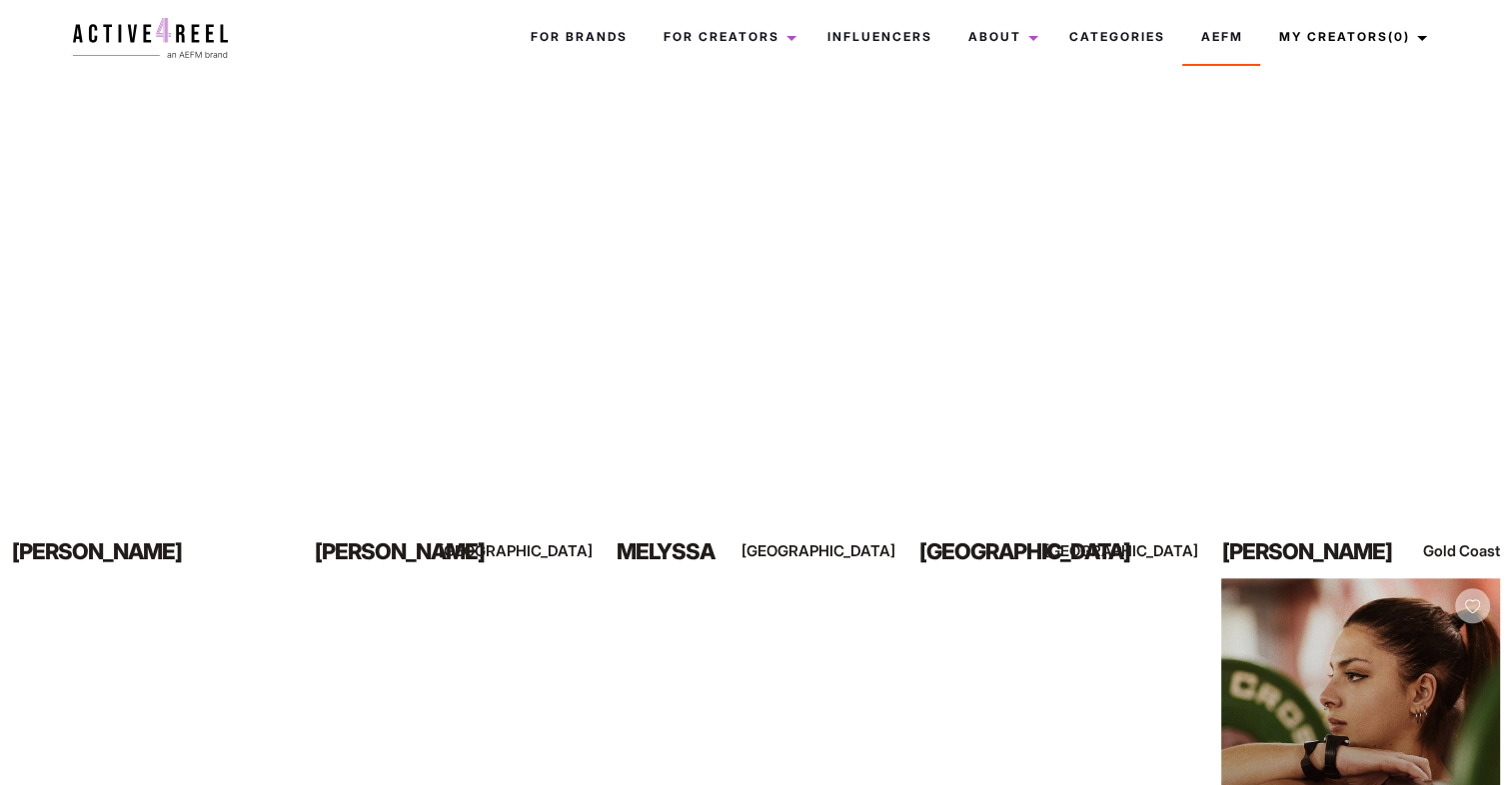 scroll, scrollTop: 1447, scrollLeft: 0, axis: vertical 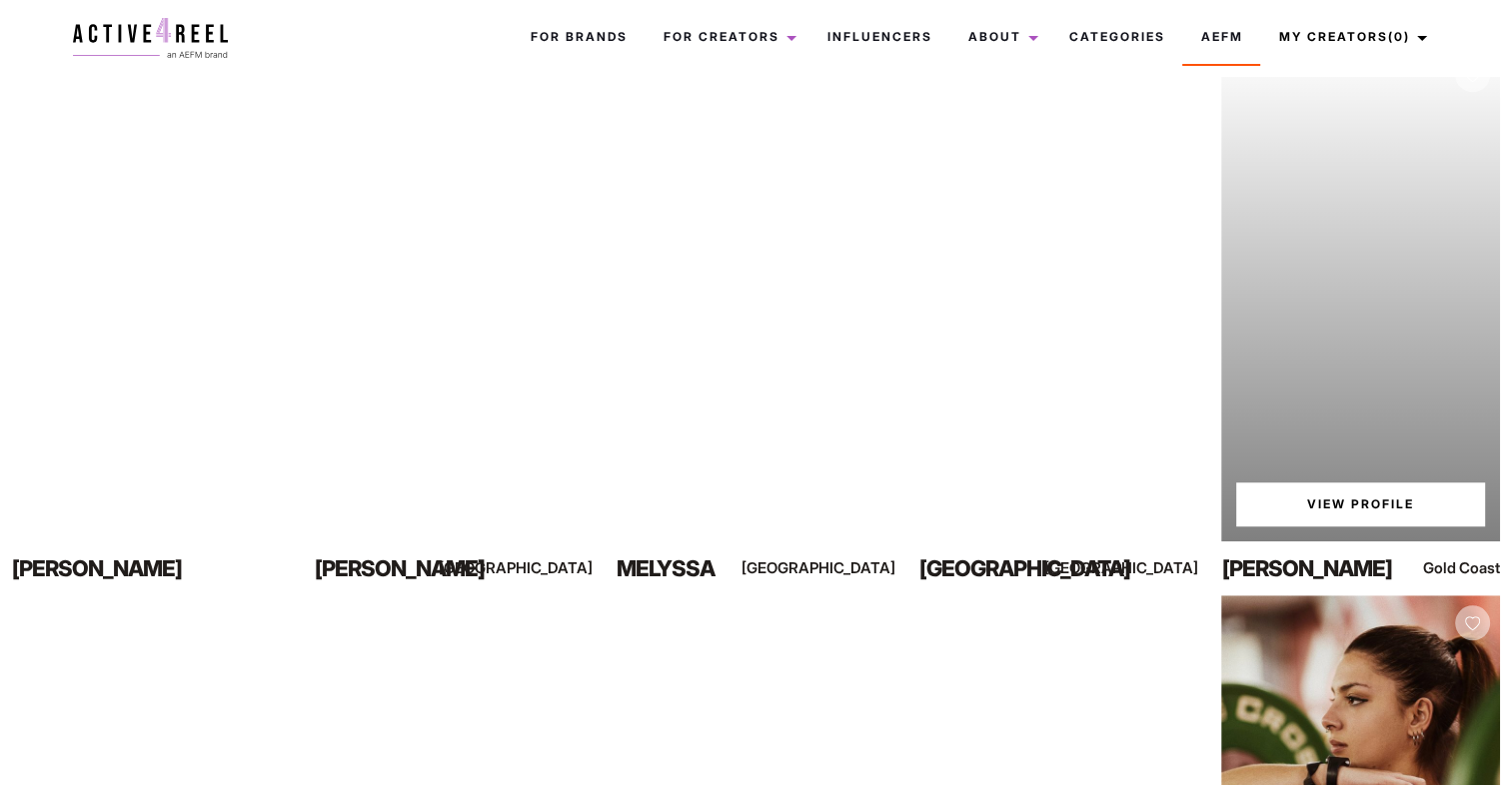 click on "View Profile" at bounding box center [1360, 504] 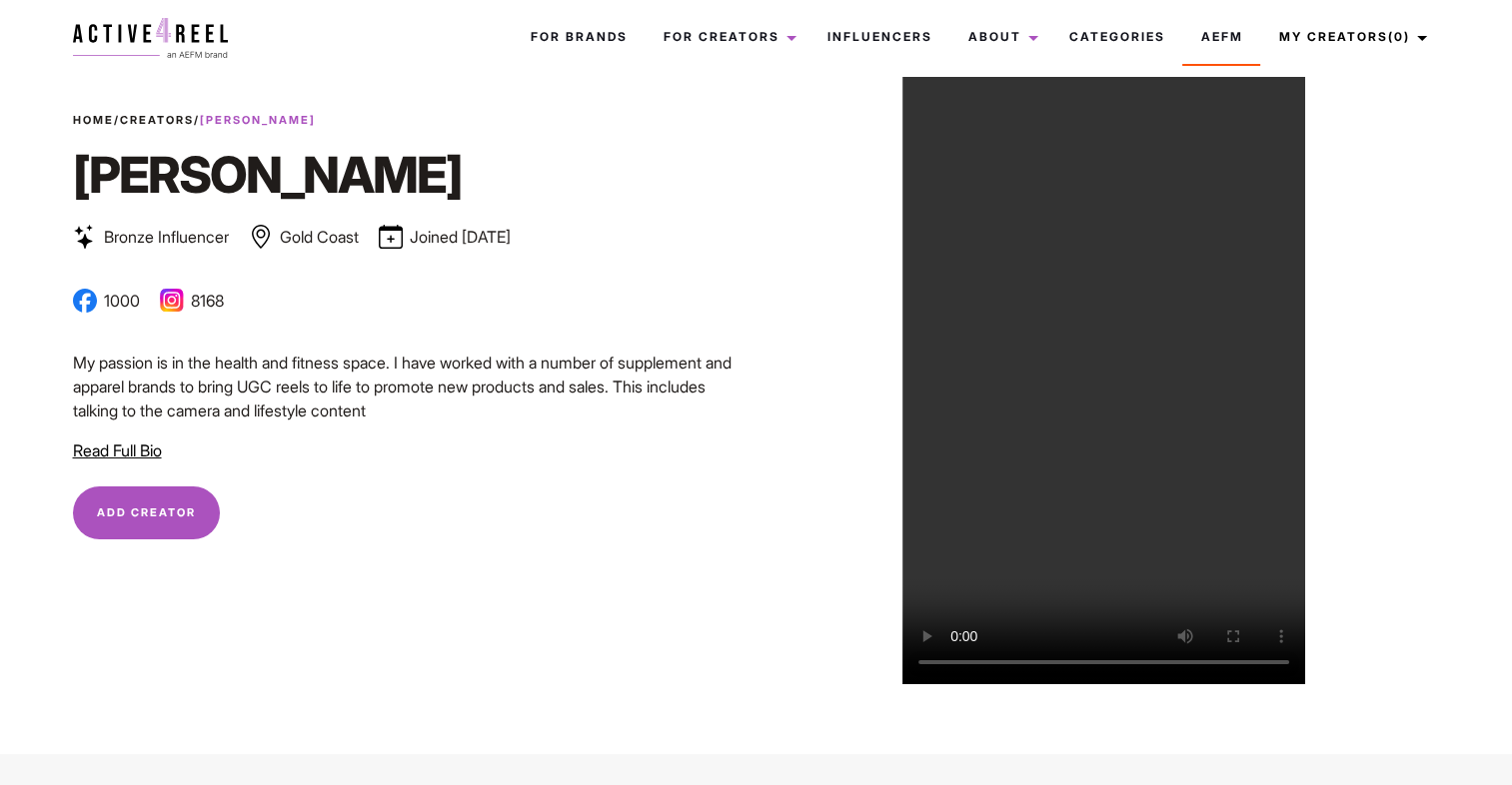 scroll, scrollTop: 0, scrollLeft: 0, axis: both 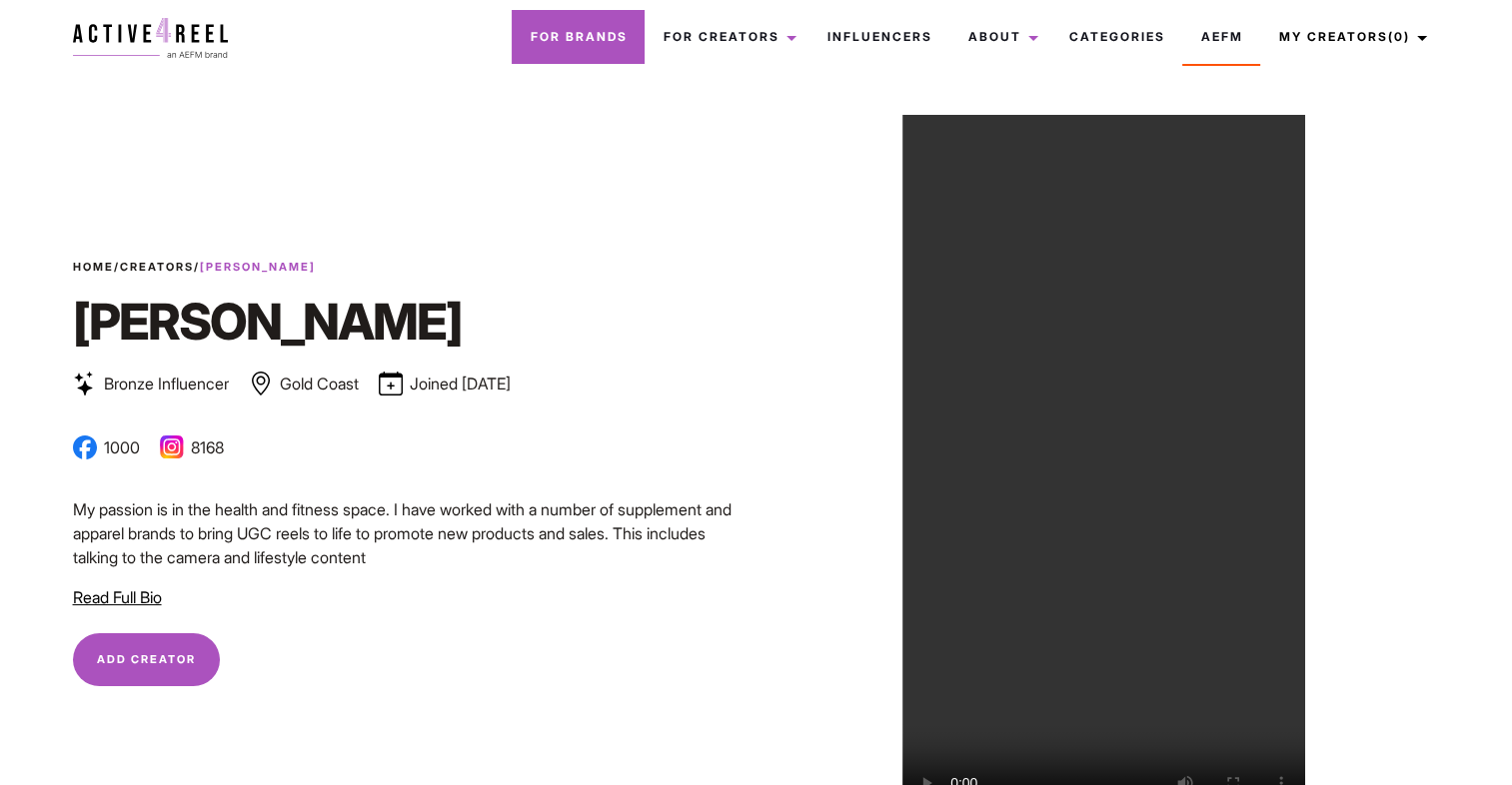click on "For Brands" at bounding box center [578, 37] 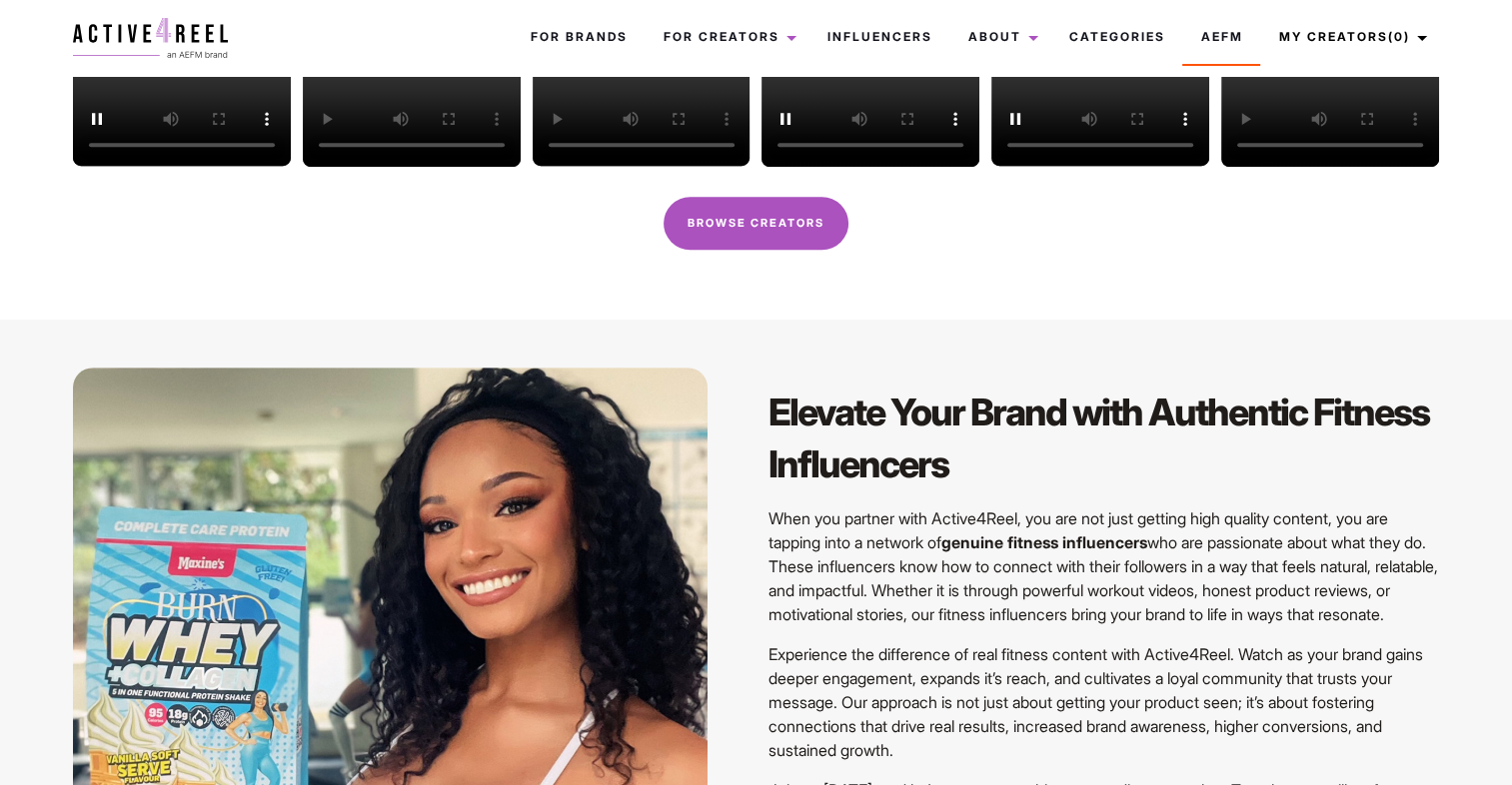 scroll, scrollTop: 991, scrollLeft: 0, axis: vertical 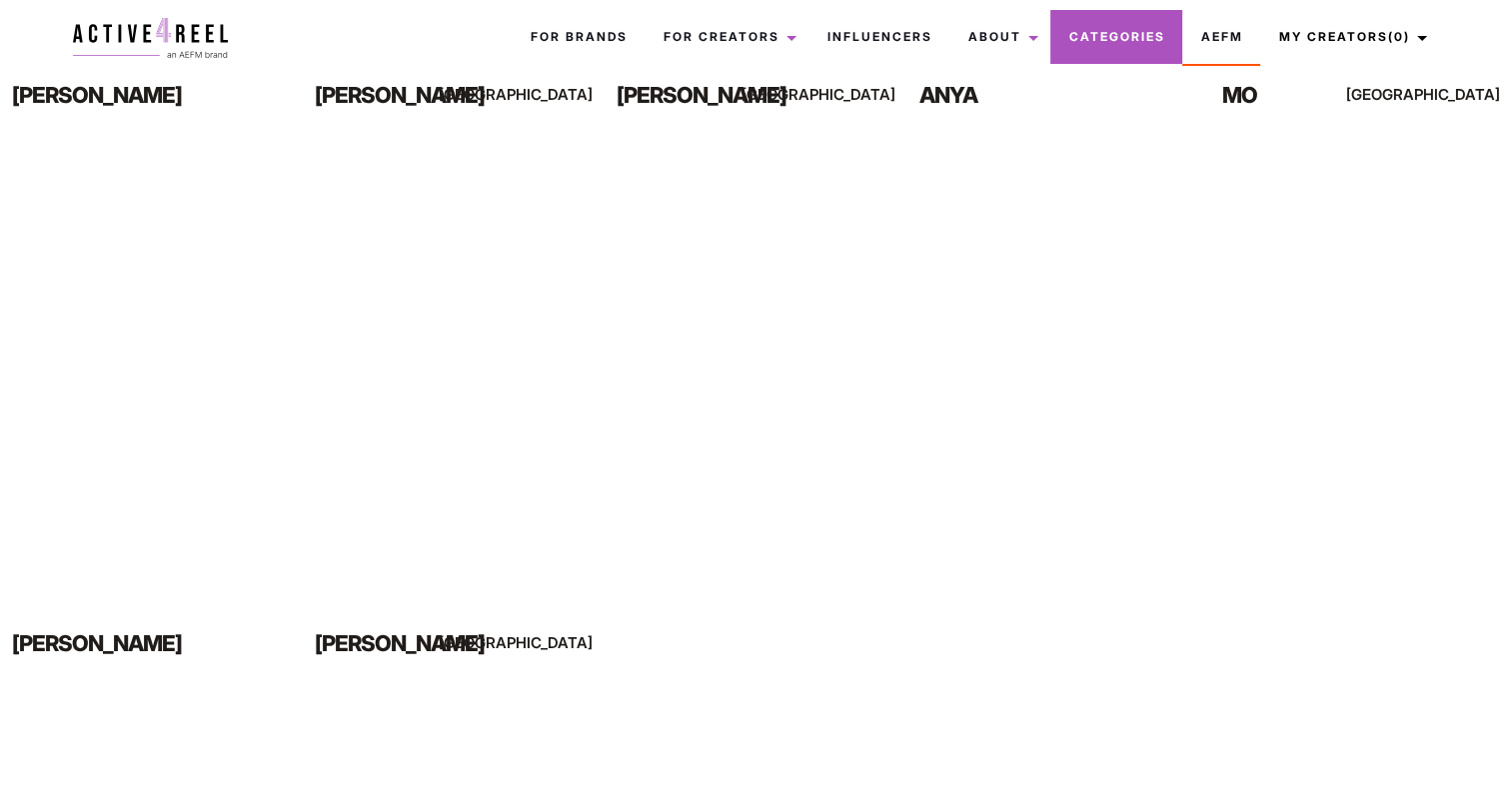 click on "Categories" at bounding box center (1116, 37) 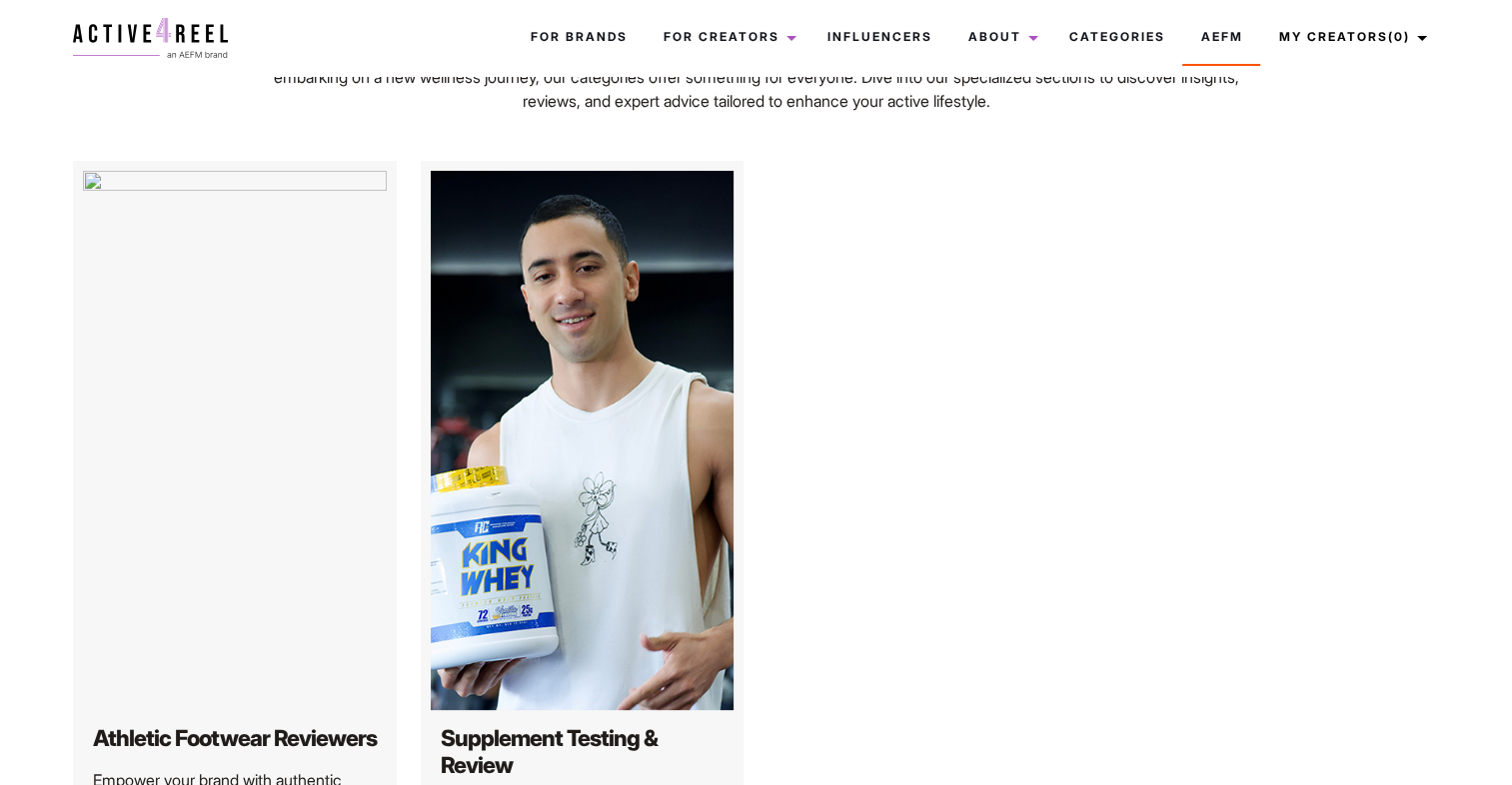 scroll, scrollTop: 0, scrollLeft: 0, axis: both 